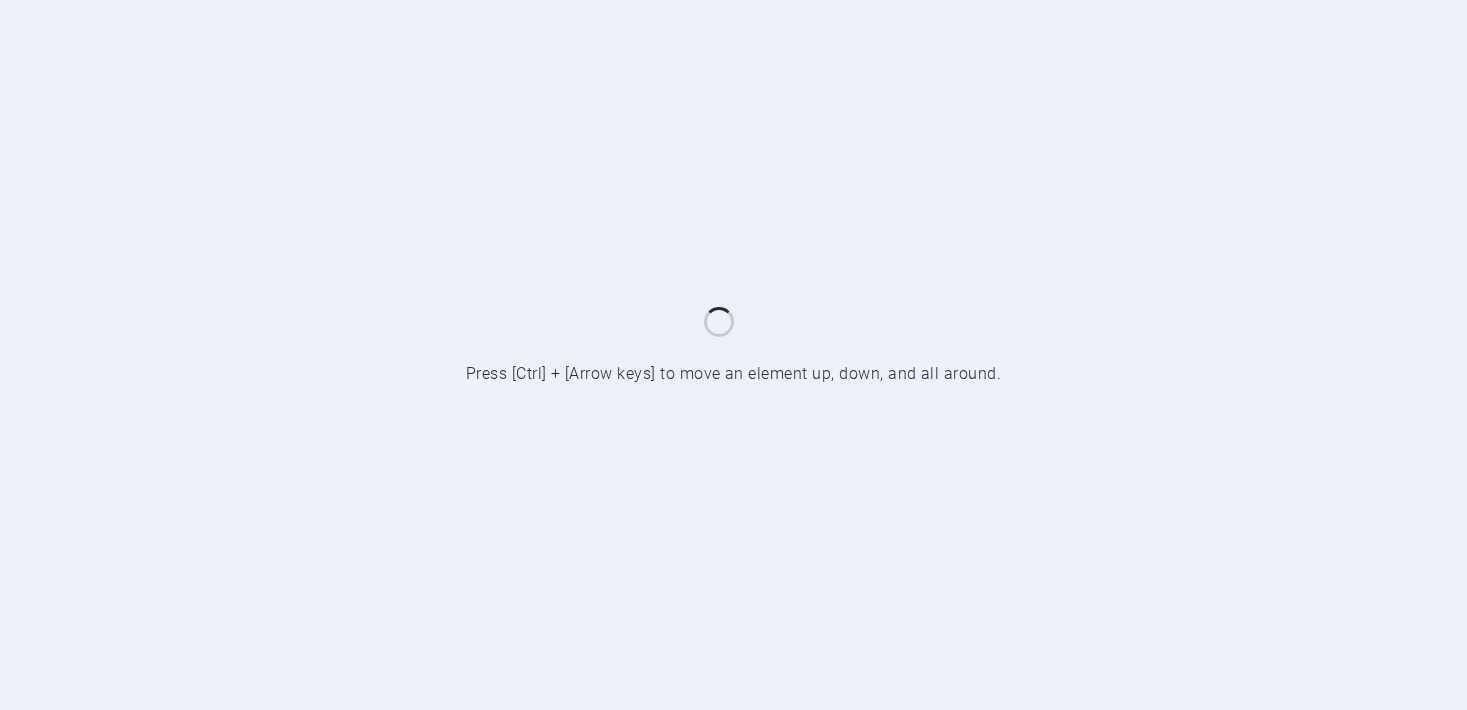 scroll, scrollTop: 0, scrollLeft: 0, axis: both 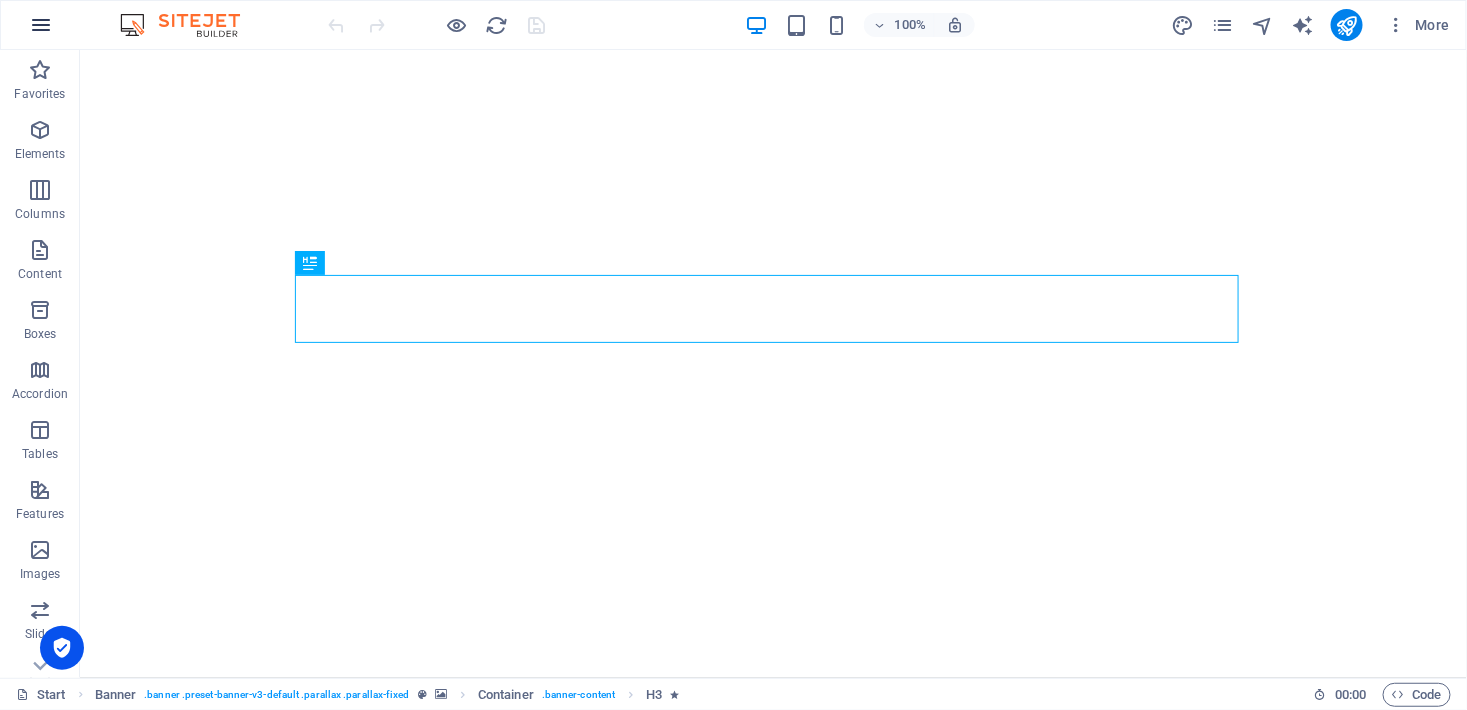 click at bounding box center (41, 25) 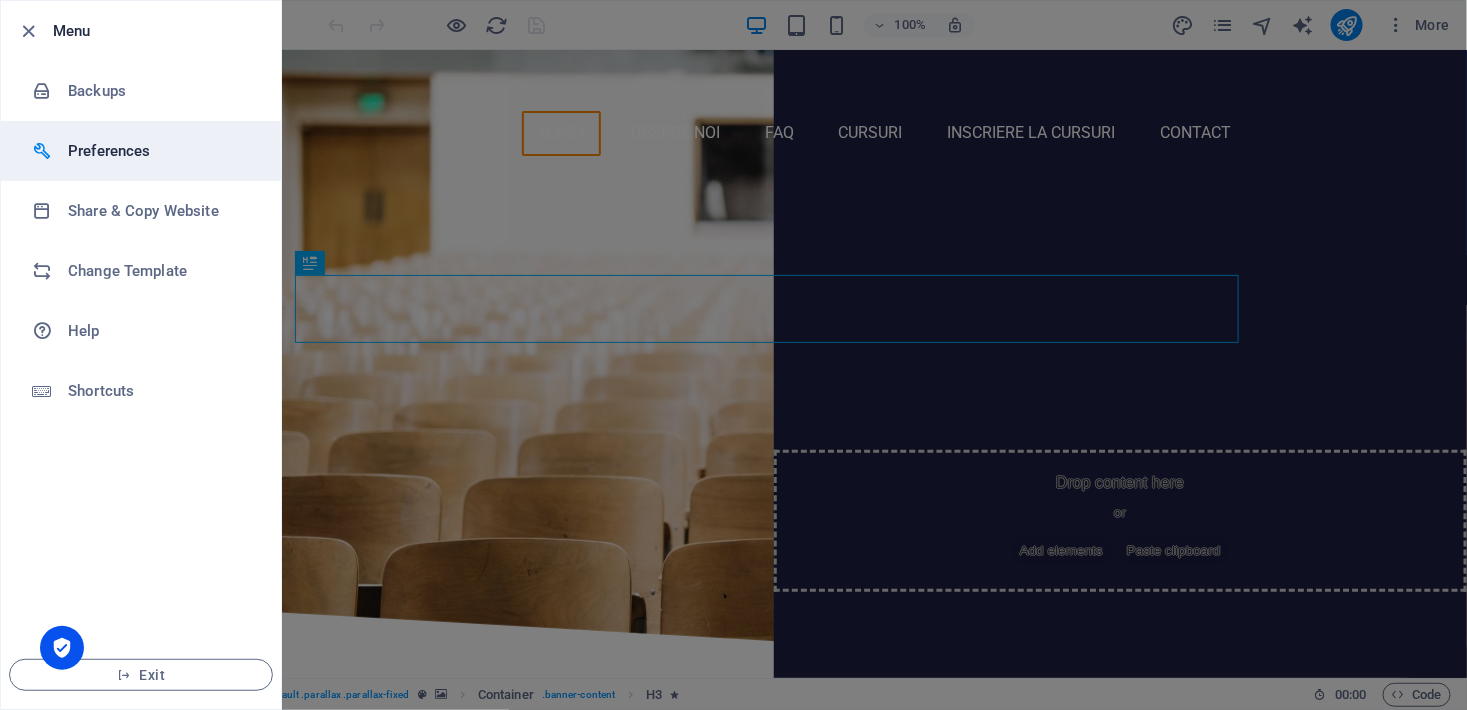 scroll, scrollTop: 0, scrollLeft: 0, axis: both 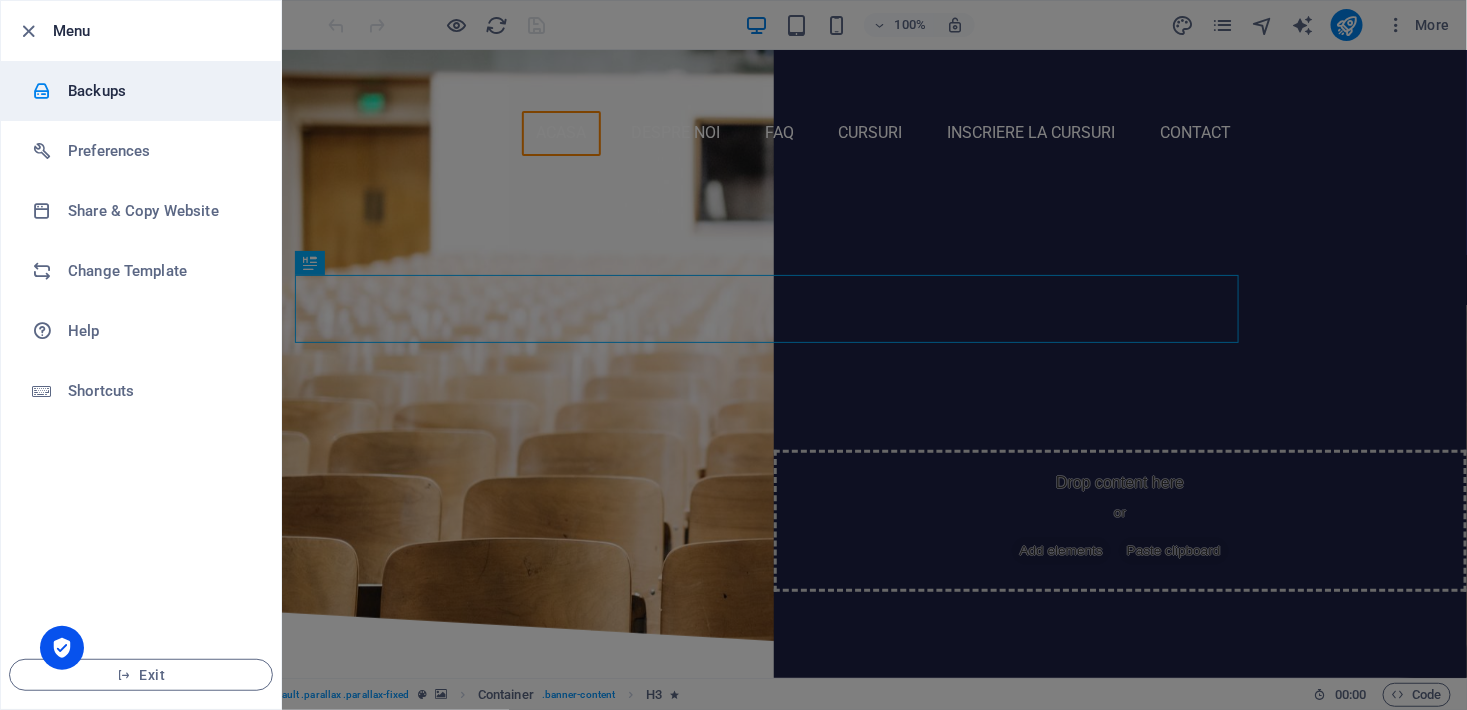 click on "Backups" at bounding box center [160, 91] 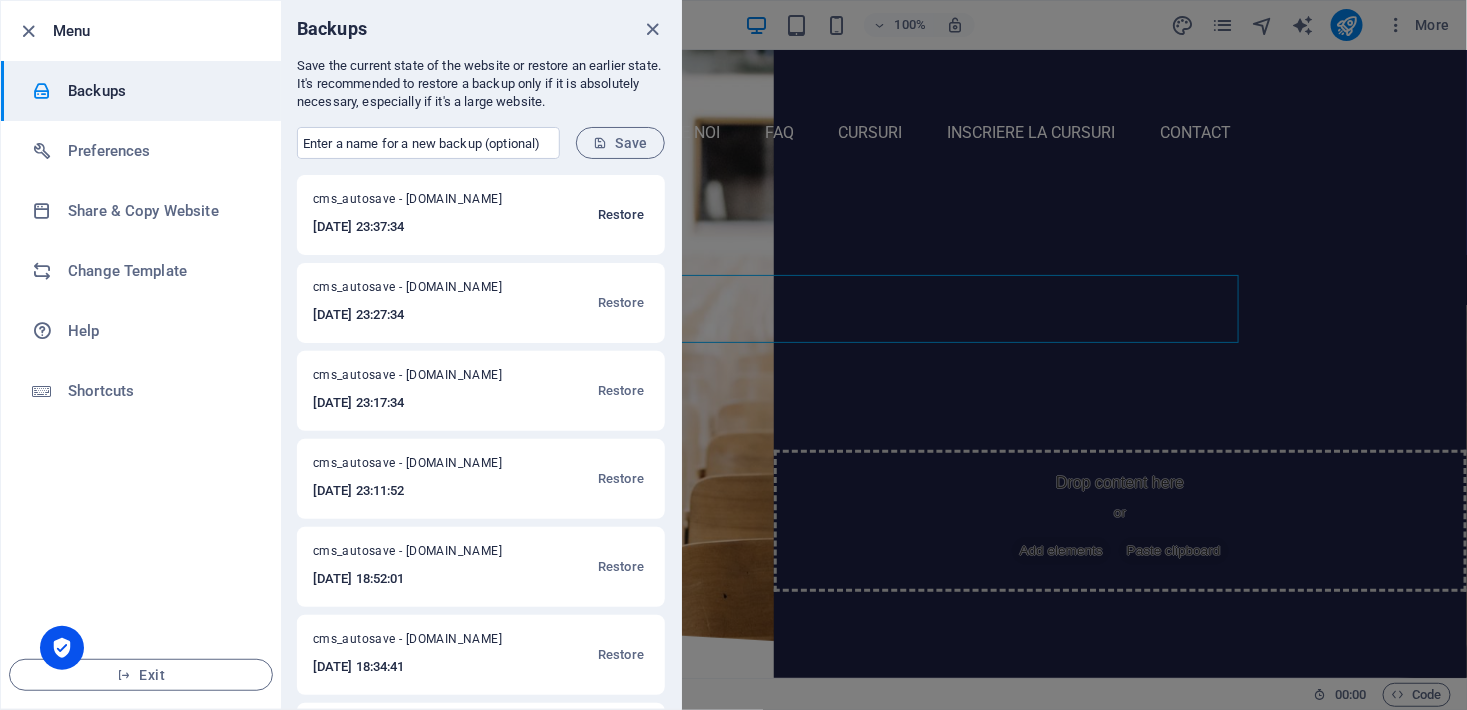 click on "Restore" at bounding box center [621, 215] 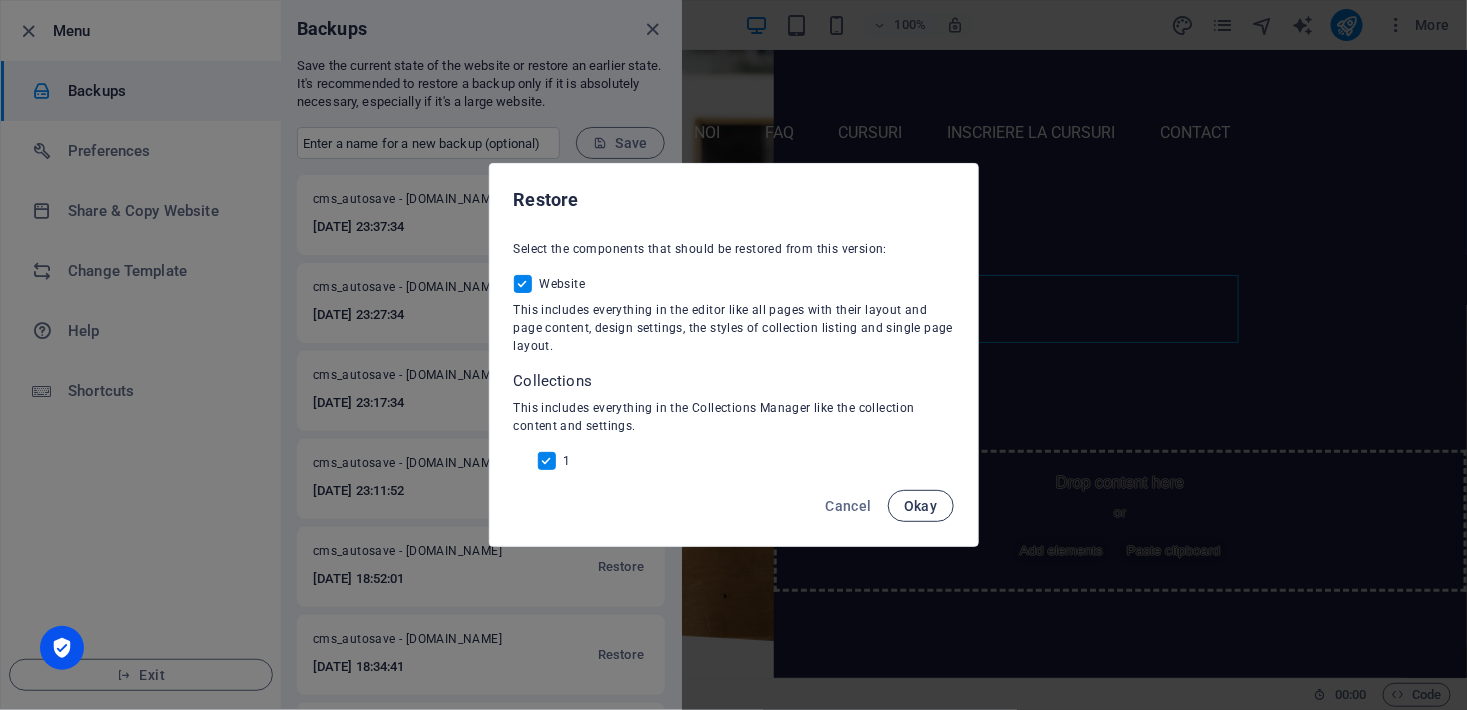 click on "Okay" at bounding box center [921, 506] 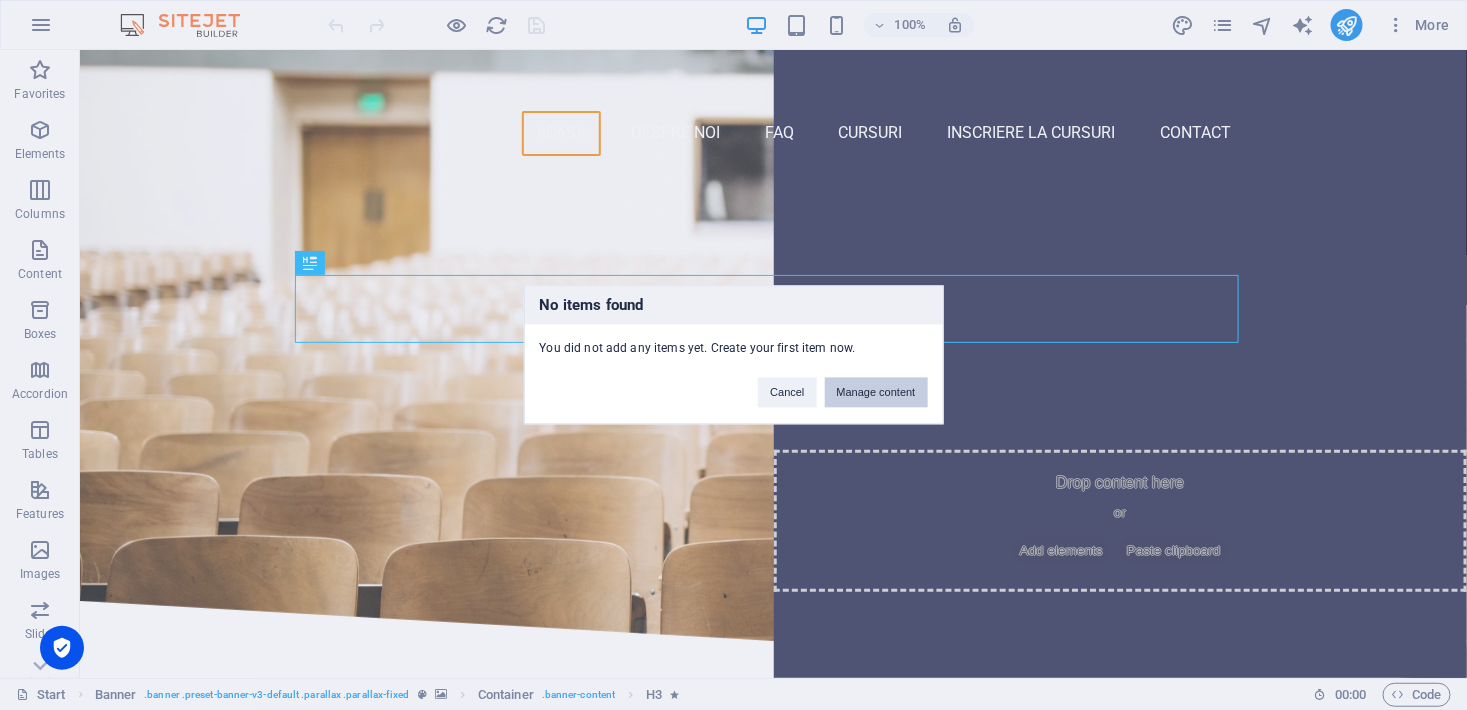 scroll, scrollTop: 0, scrollLeft: 0, axis: both 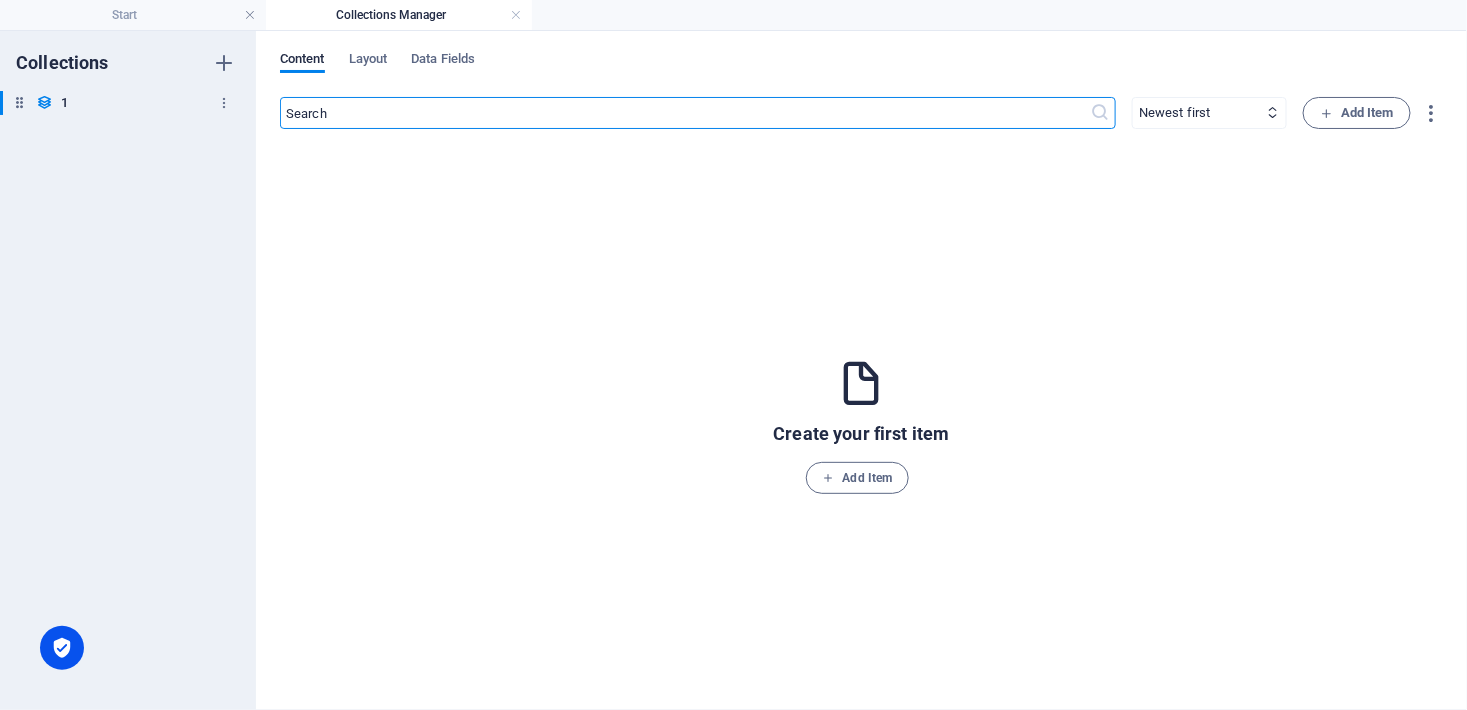 click at bounding box center (44, 102) 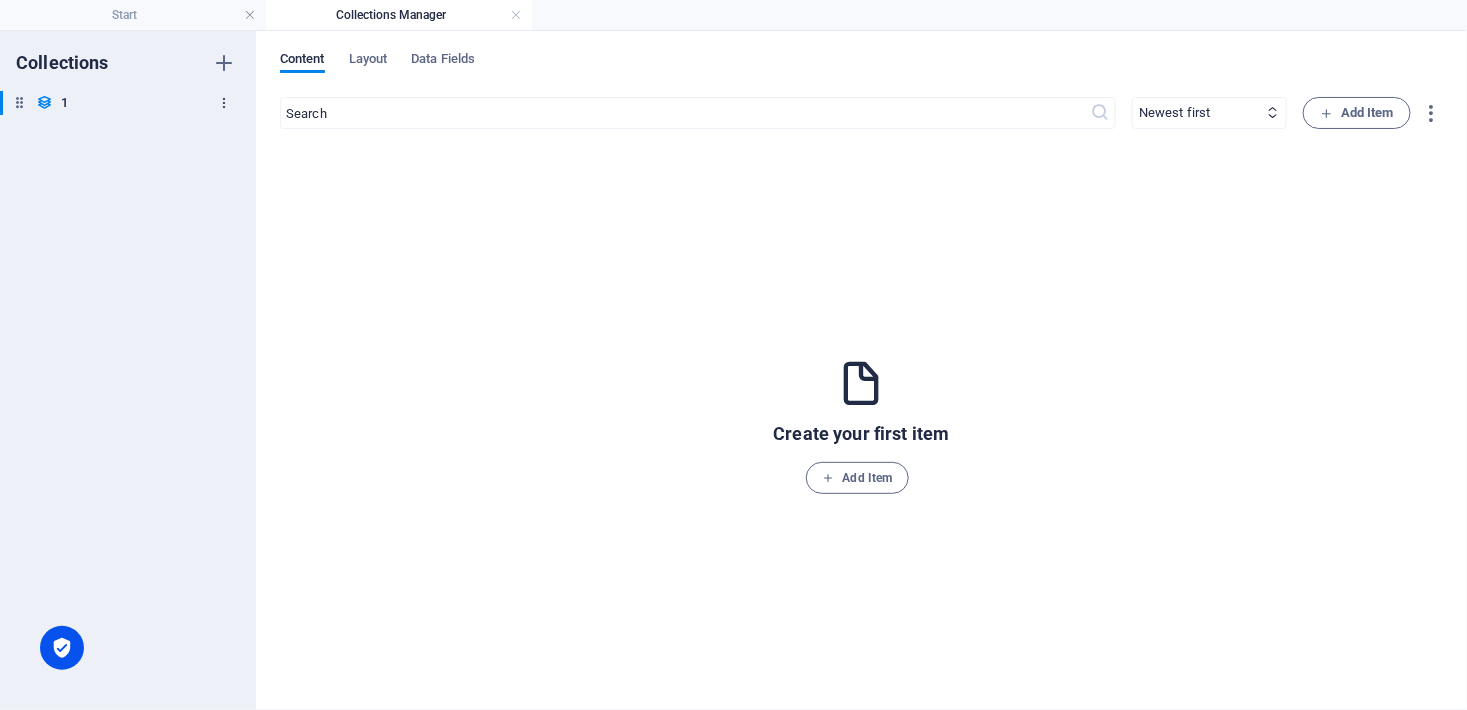 click at bounding box center (224, 103) 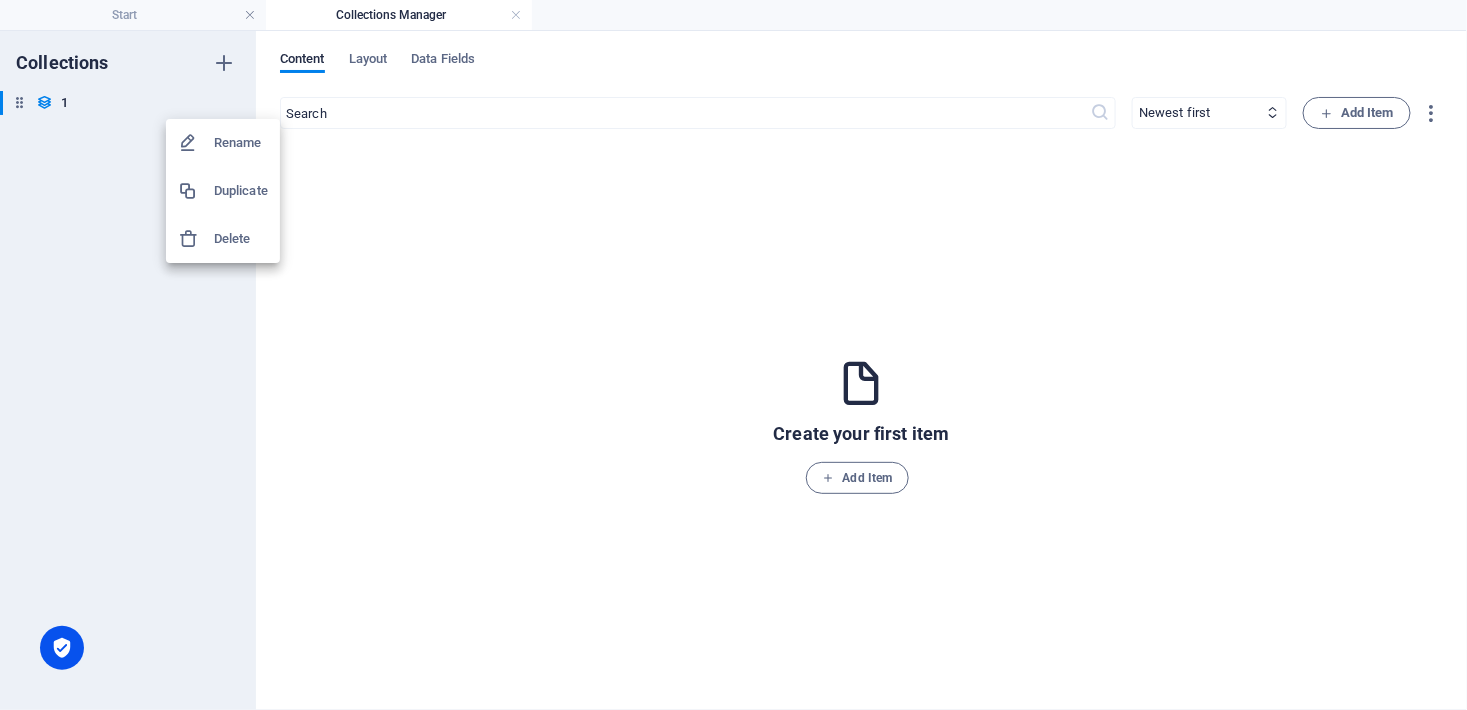 drag, startPoint x: 0, startPoint y: 88, endPoint x: 25, endPoint y: 85, distance: 25.179358 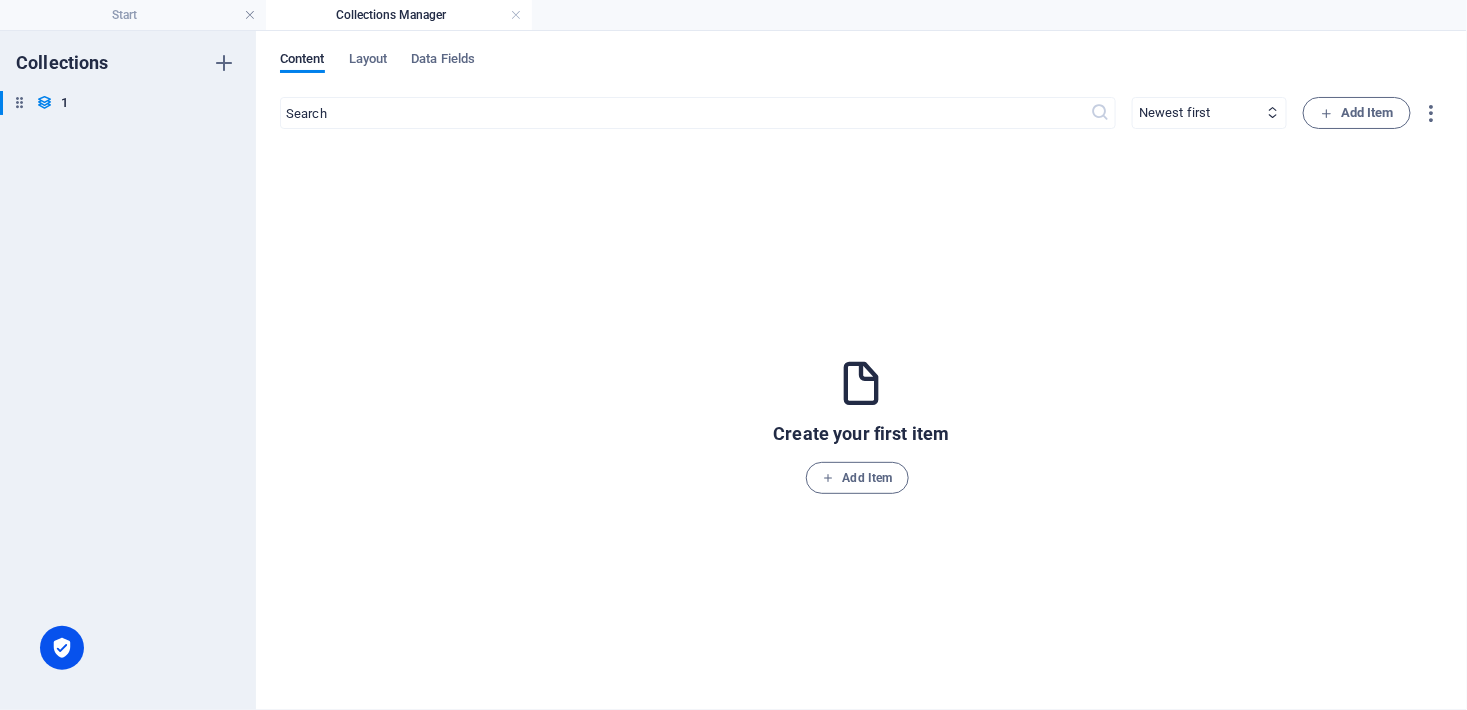 click on "Collections" at bounding box center (62, 63) 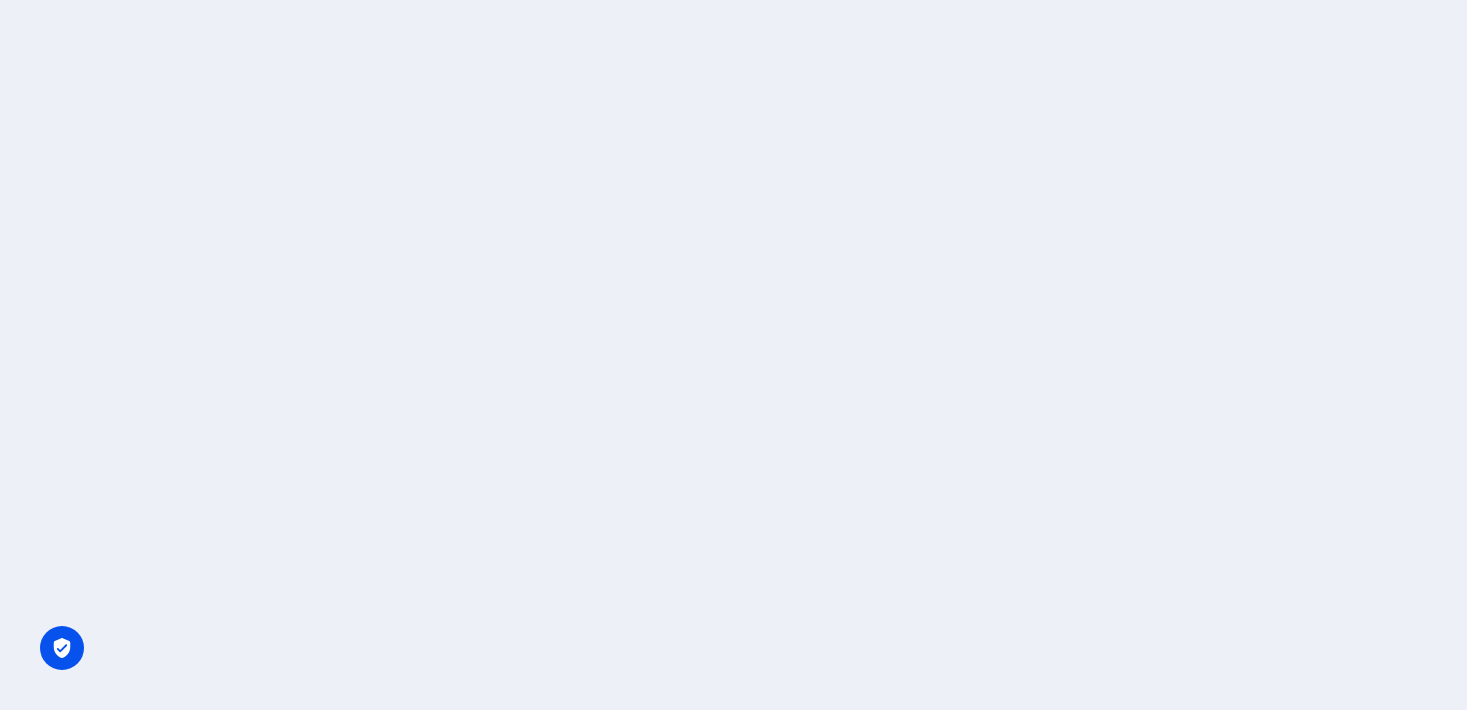 scroll, scrollTop: 0, scrollLeft: 0, axis: both 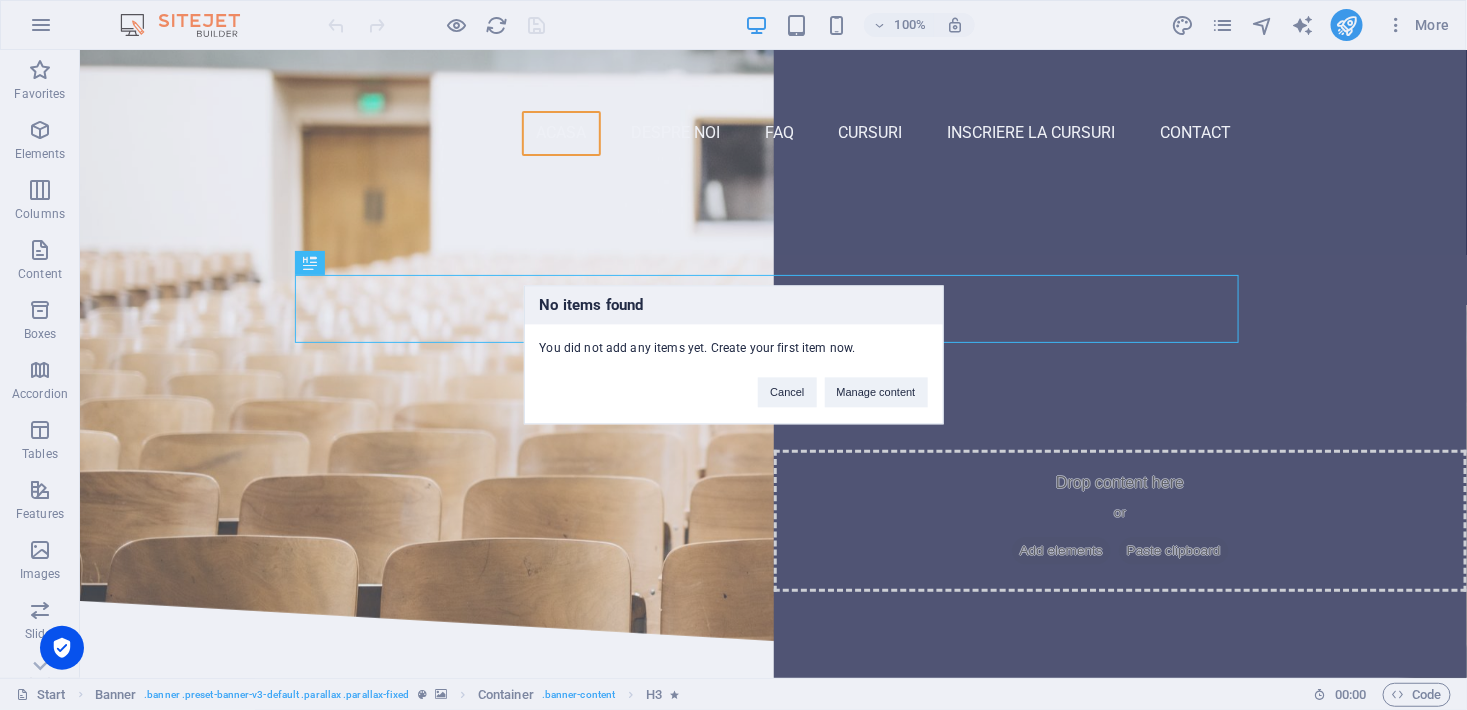 click on "No items found You did not add any items yet. Create your first item now. Cancel Manage content" at bounding box center [733, 355] 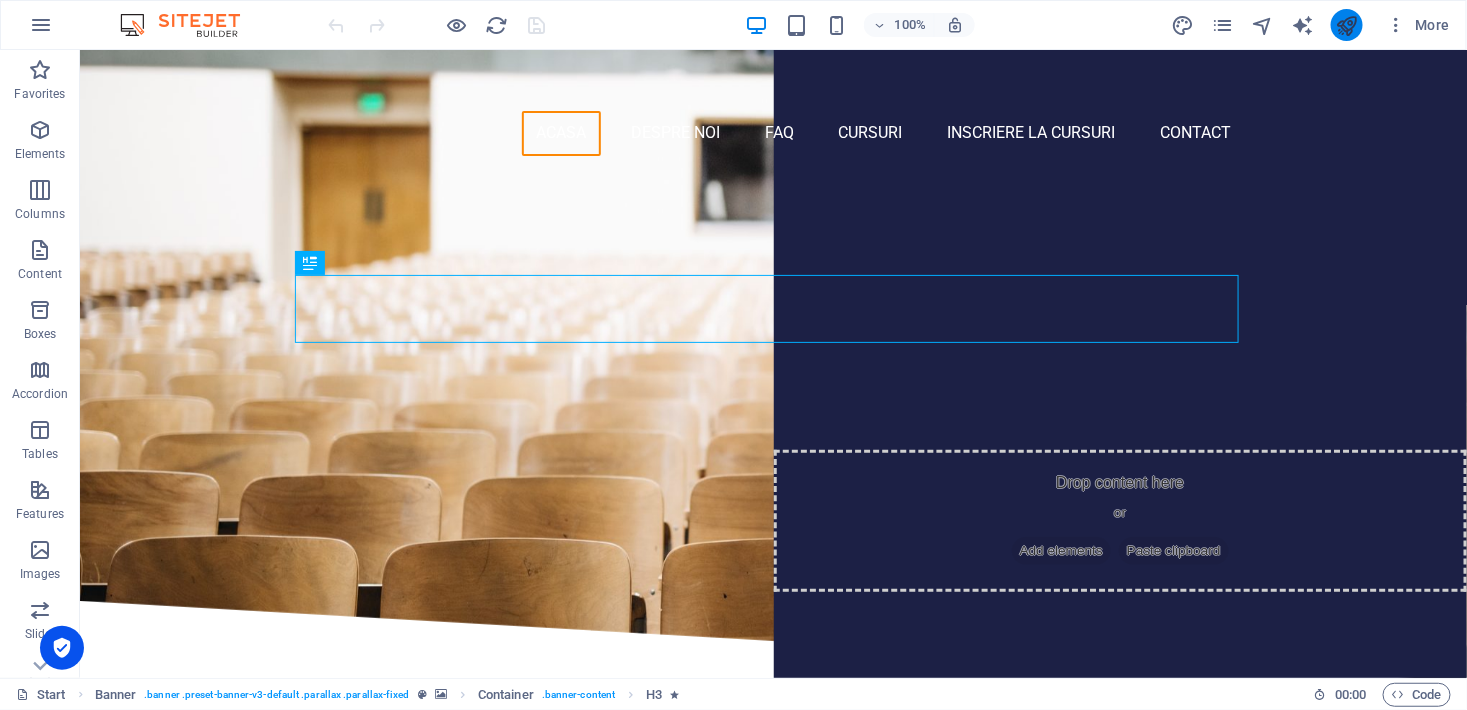 click at bounding box center [1346, 25] 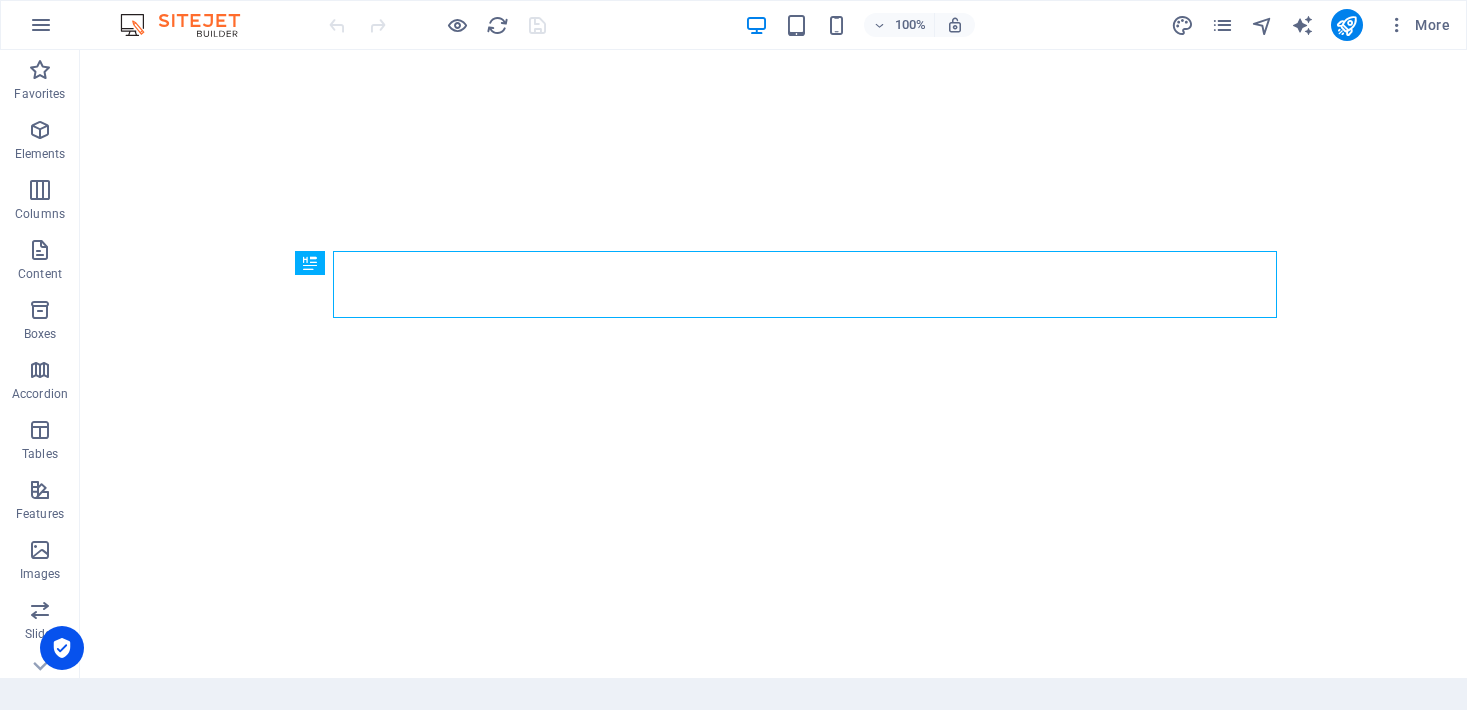 scroll, scrollTop: 0, scrollLeft: 0, axis: both 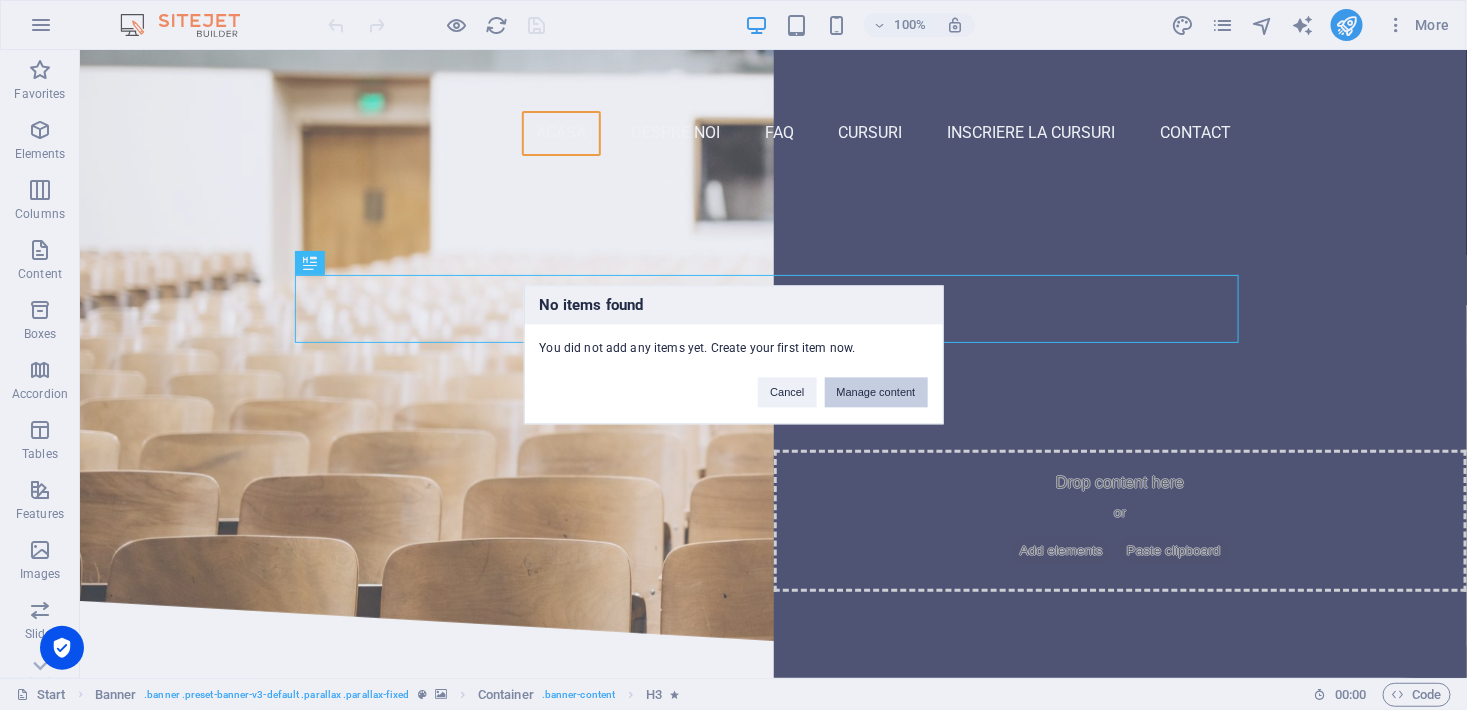 click on "Manage content" at bounding box center [876, 393] 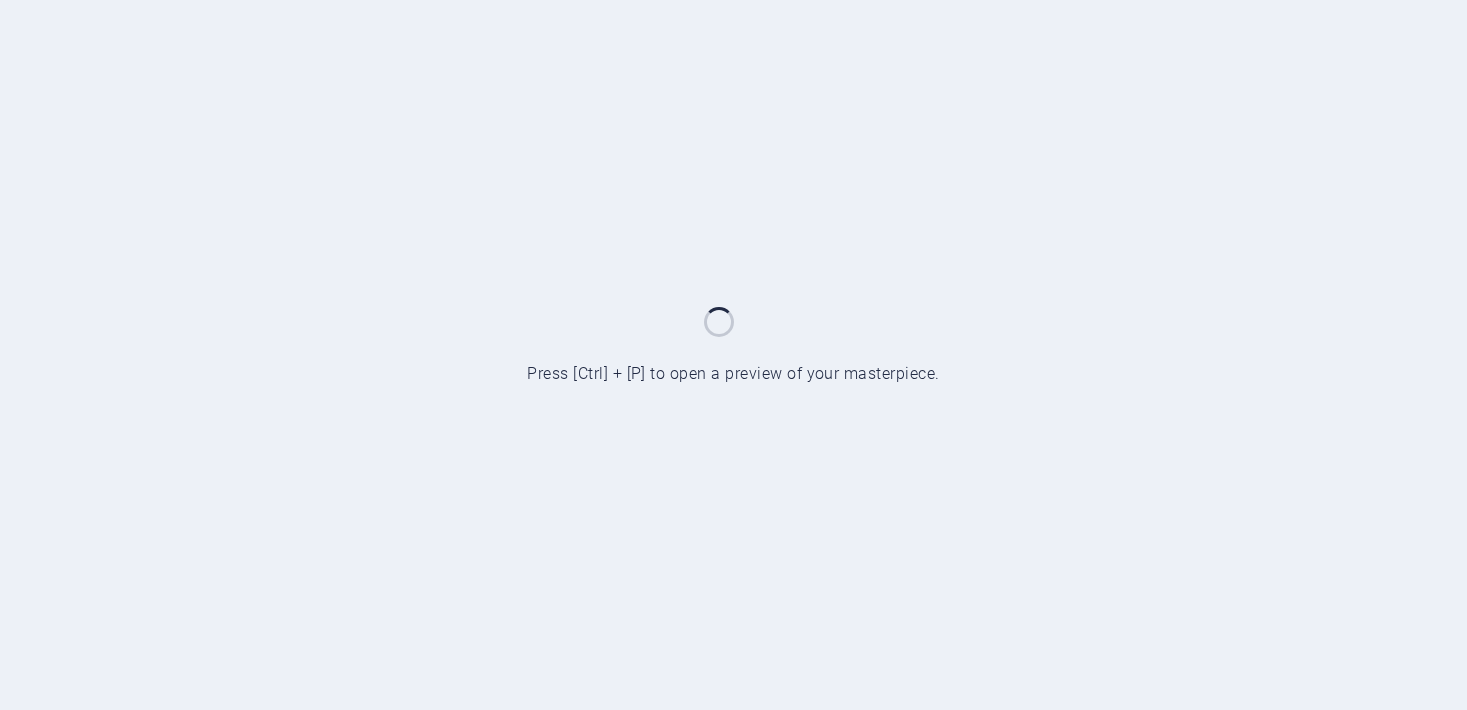 scroll, scrollTop: 0, scrollLeft: 0, axis: both 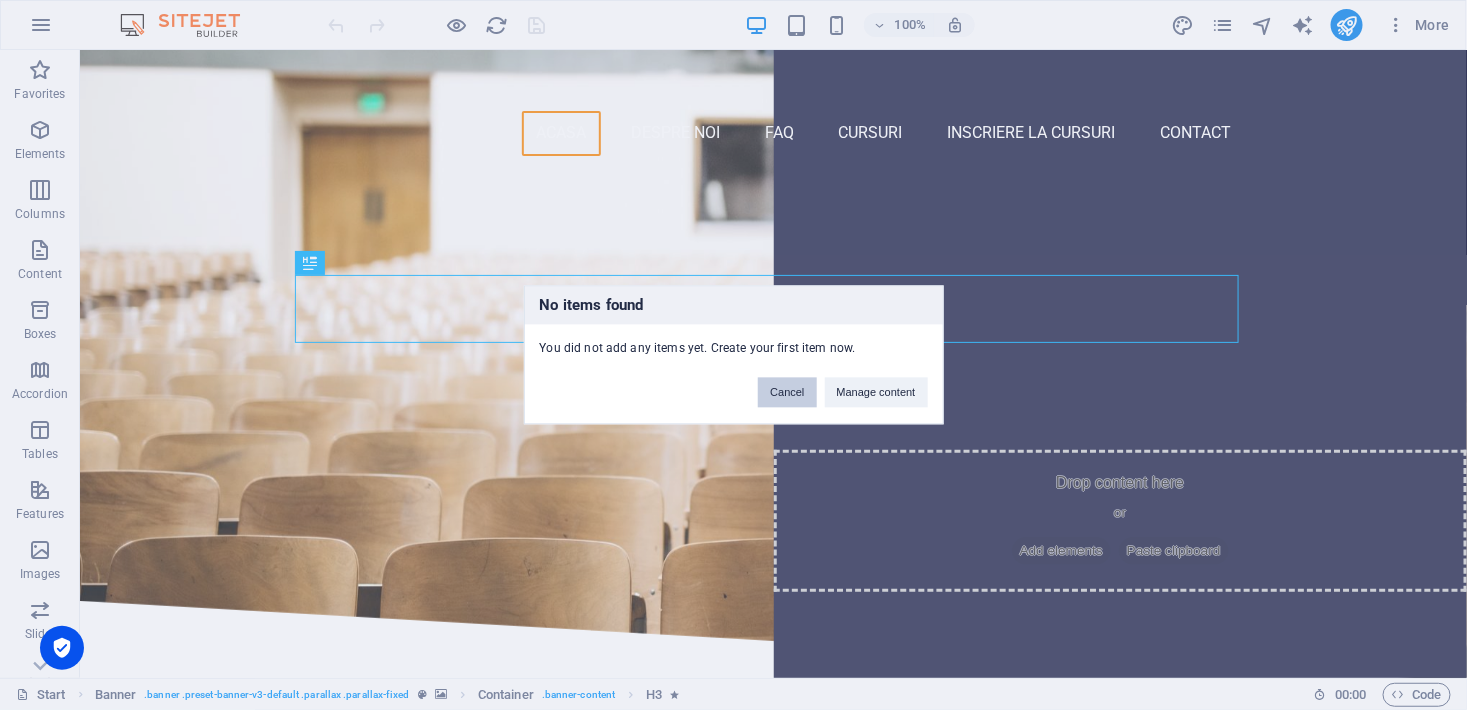 click on "Cancel" at bounding box center [787, 393] 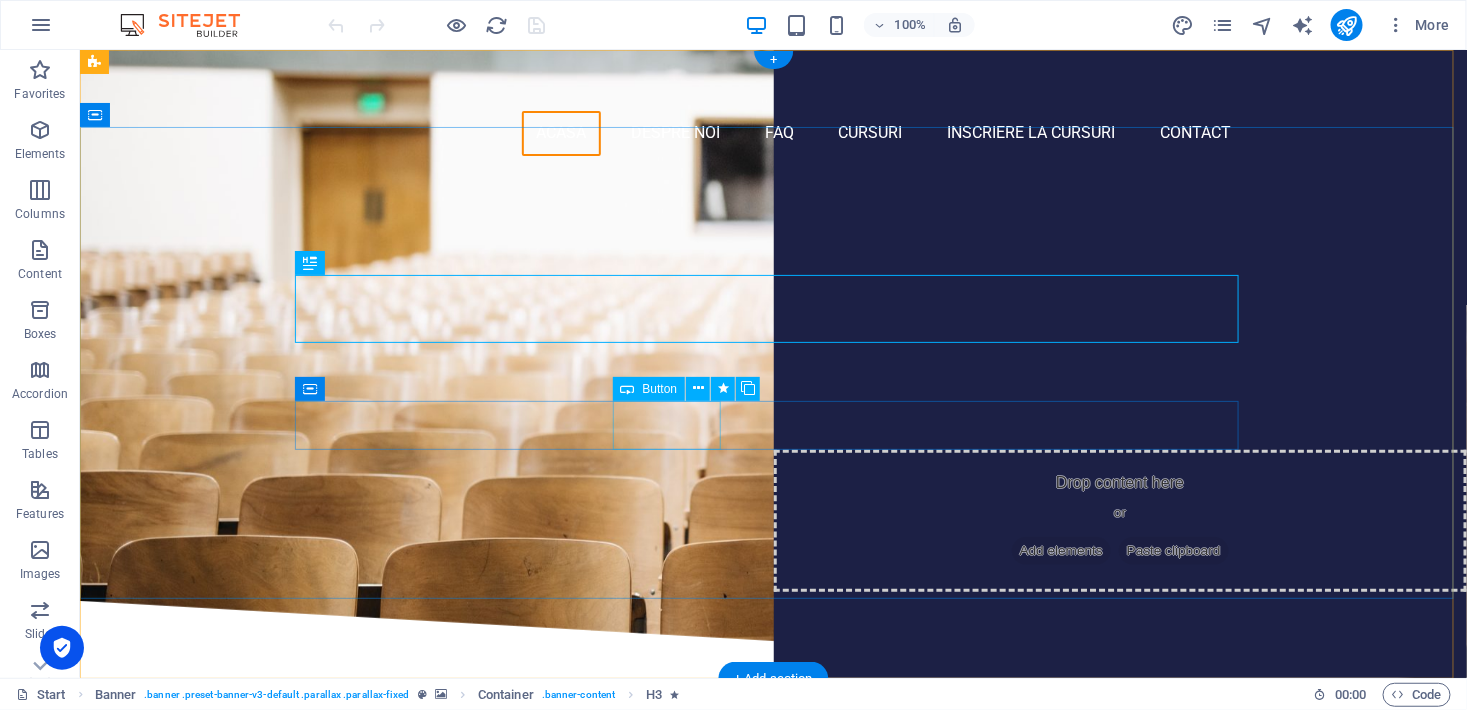 click on "Cursuri" at bounding box center [773, 417] 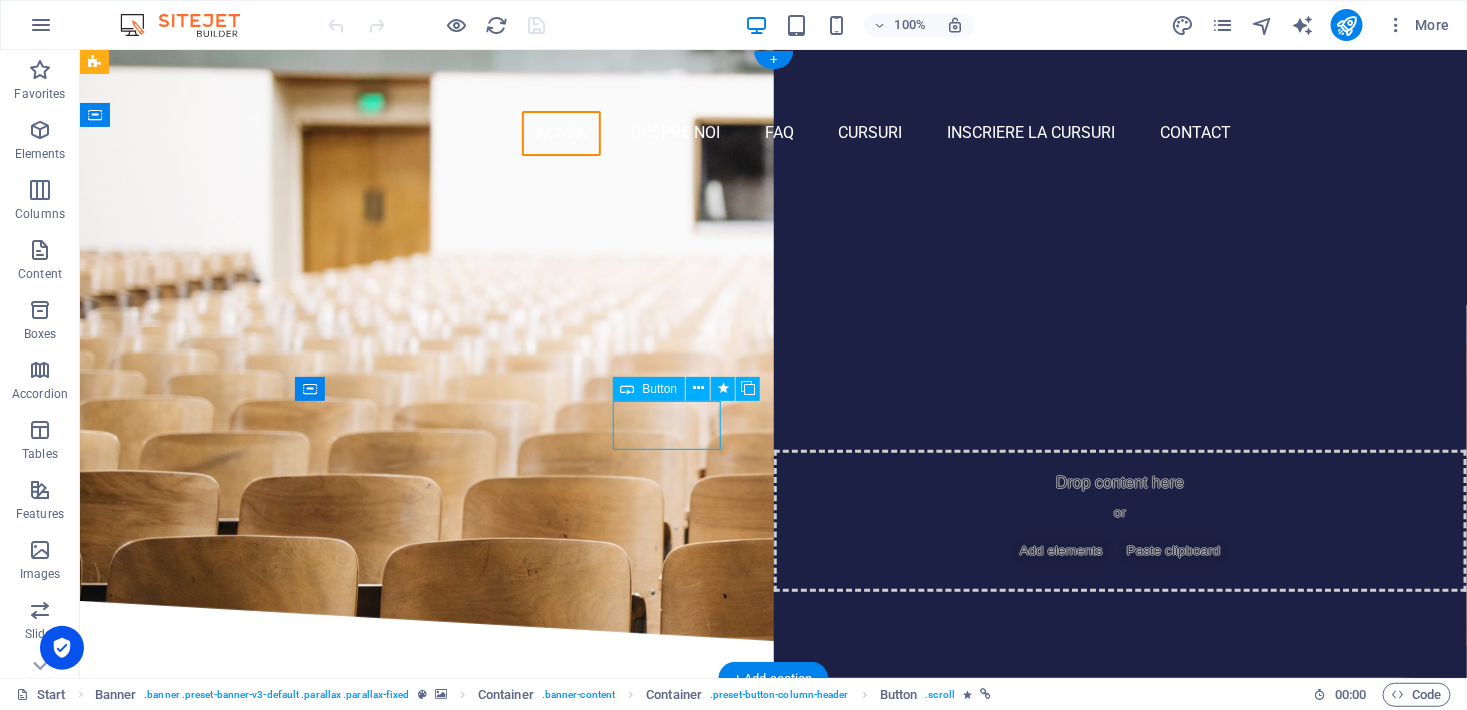 click on "Cursuri" at bounding box center (773, 417) 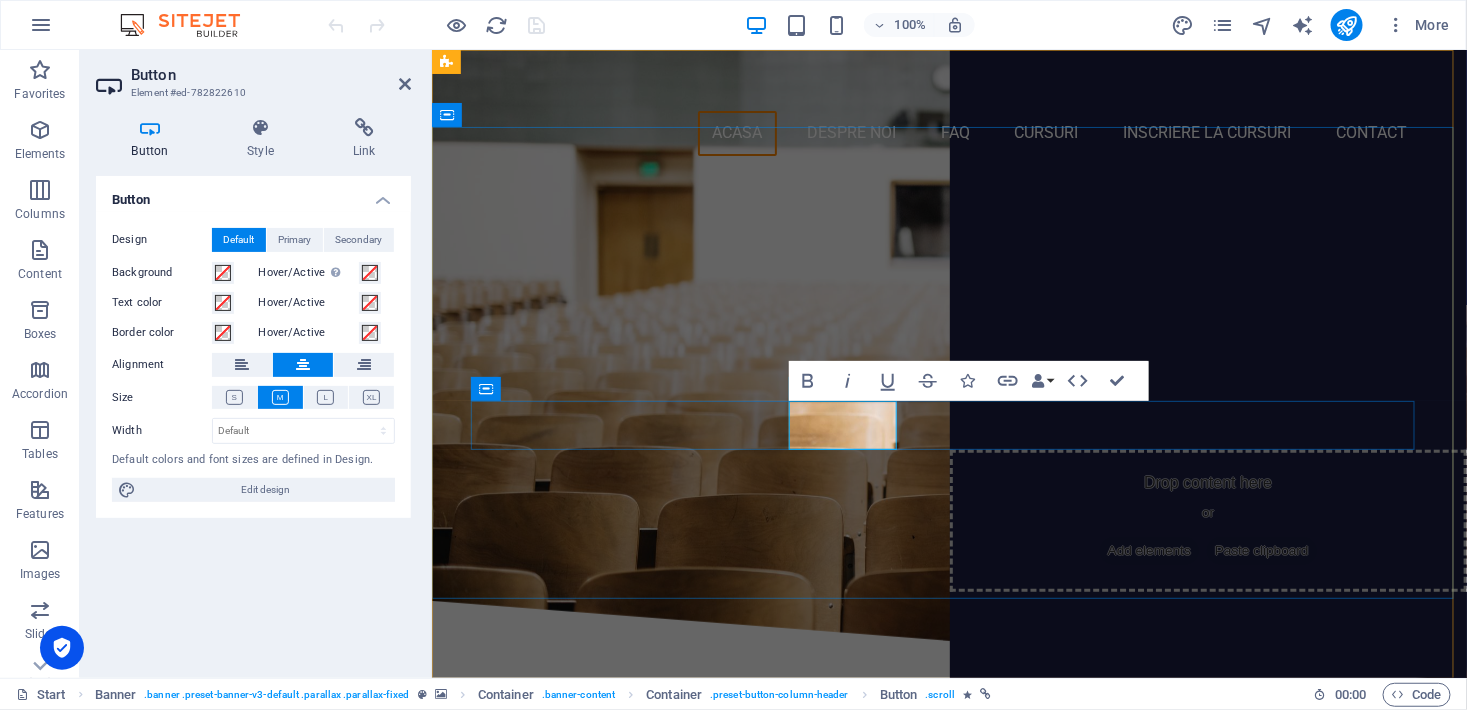 click on "Cursuri" at bounding box center (948, 417) 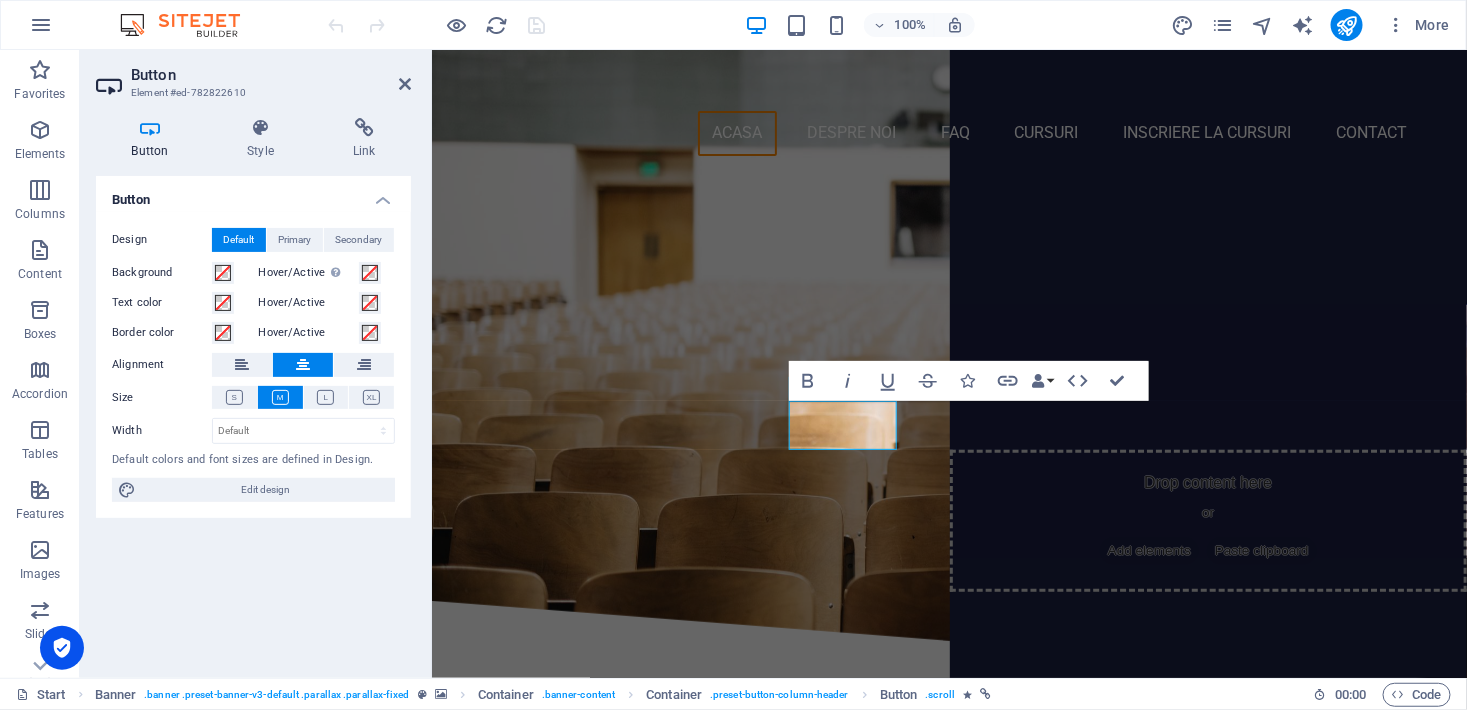 click on "Button" at bounding box center [154, 139] 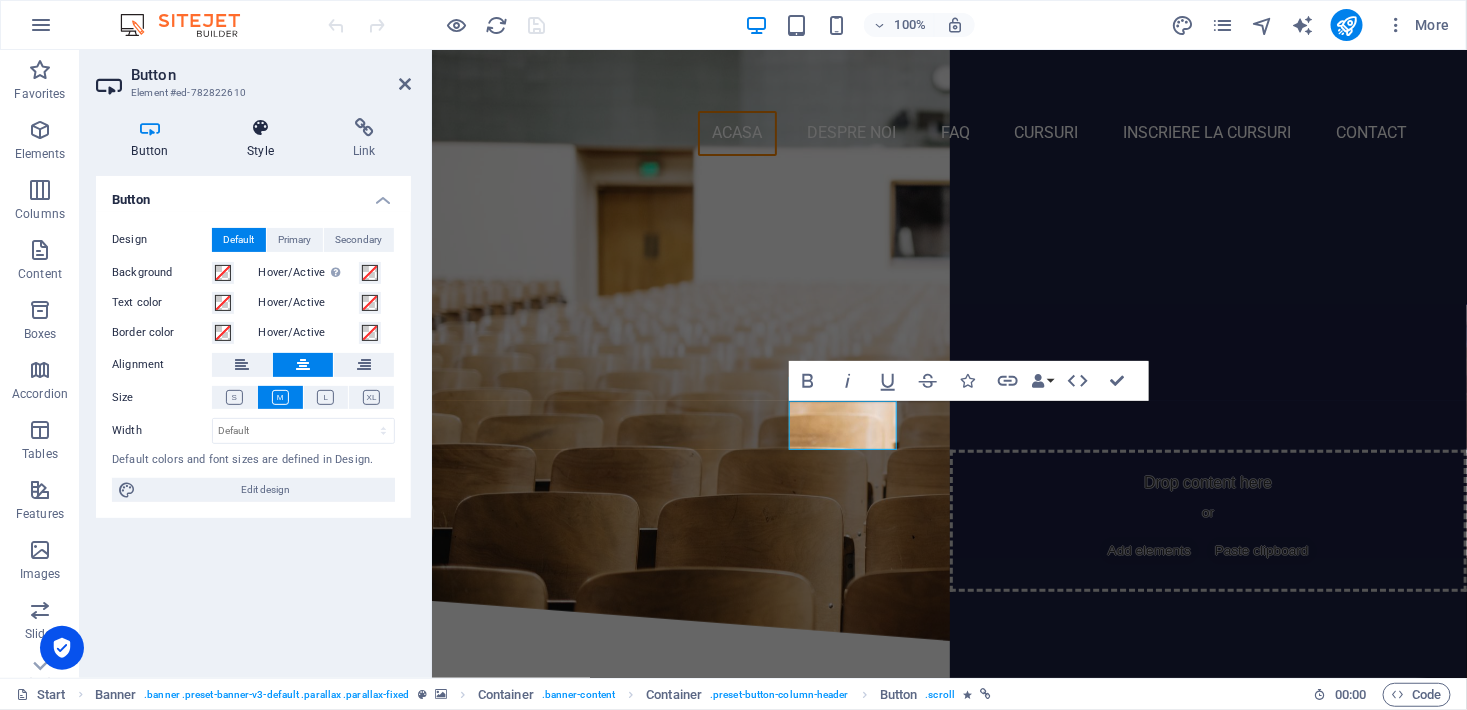 click at bounding box center [261, 128] 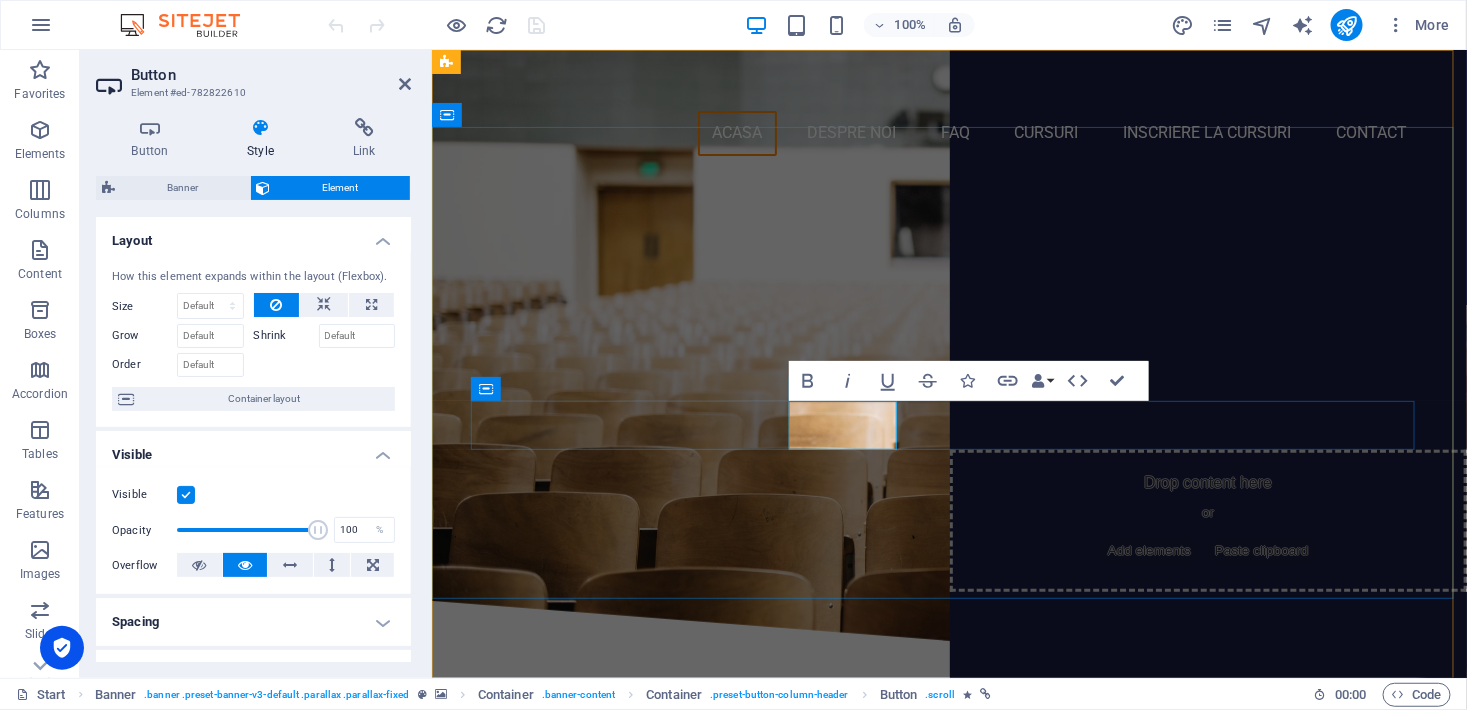 click on "Cursuri" at bounding box center [948, 417] 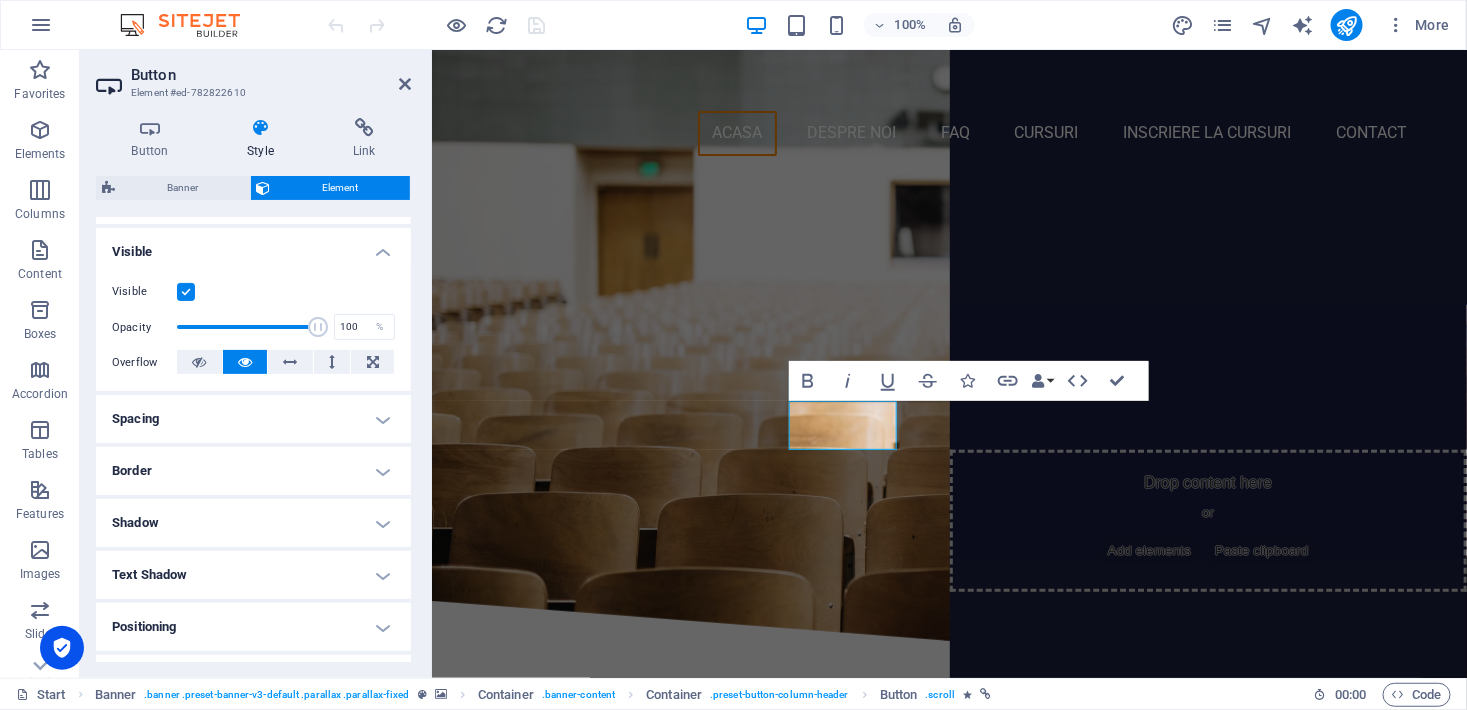 scroll, scrollTop: 398, scrollLeft: 0, axis: vertical 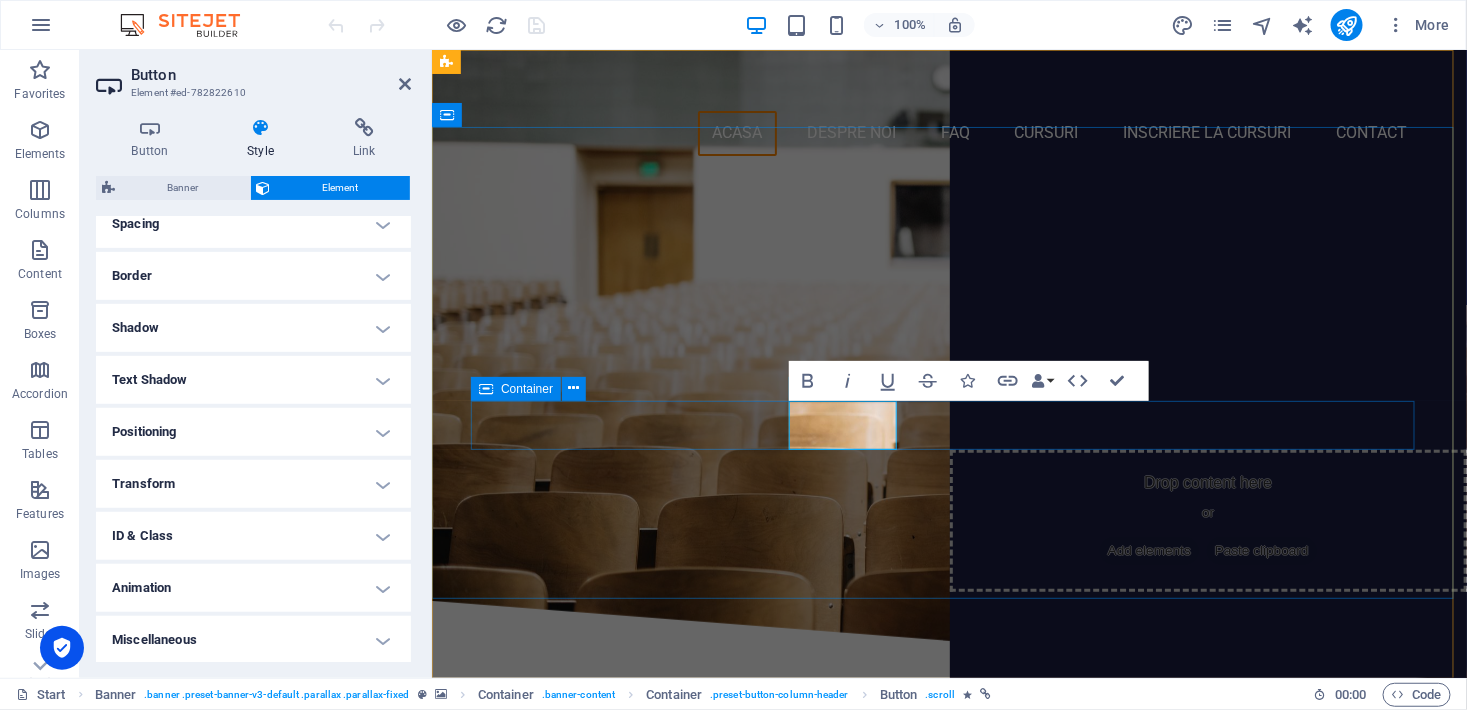 type 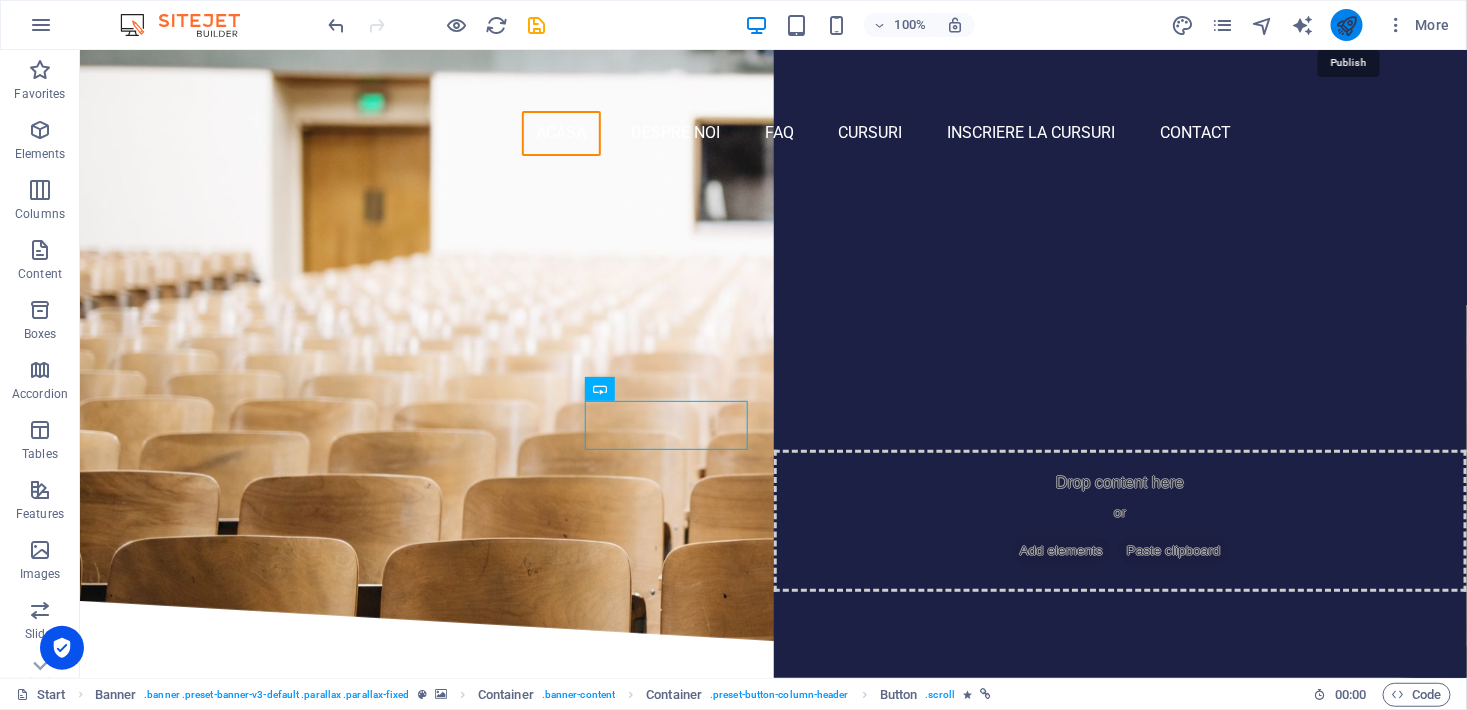 click at bounding box center [1346, 25] 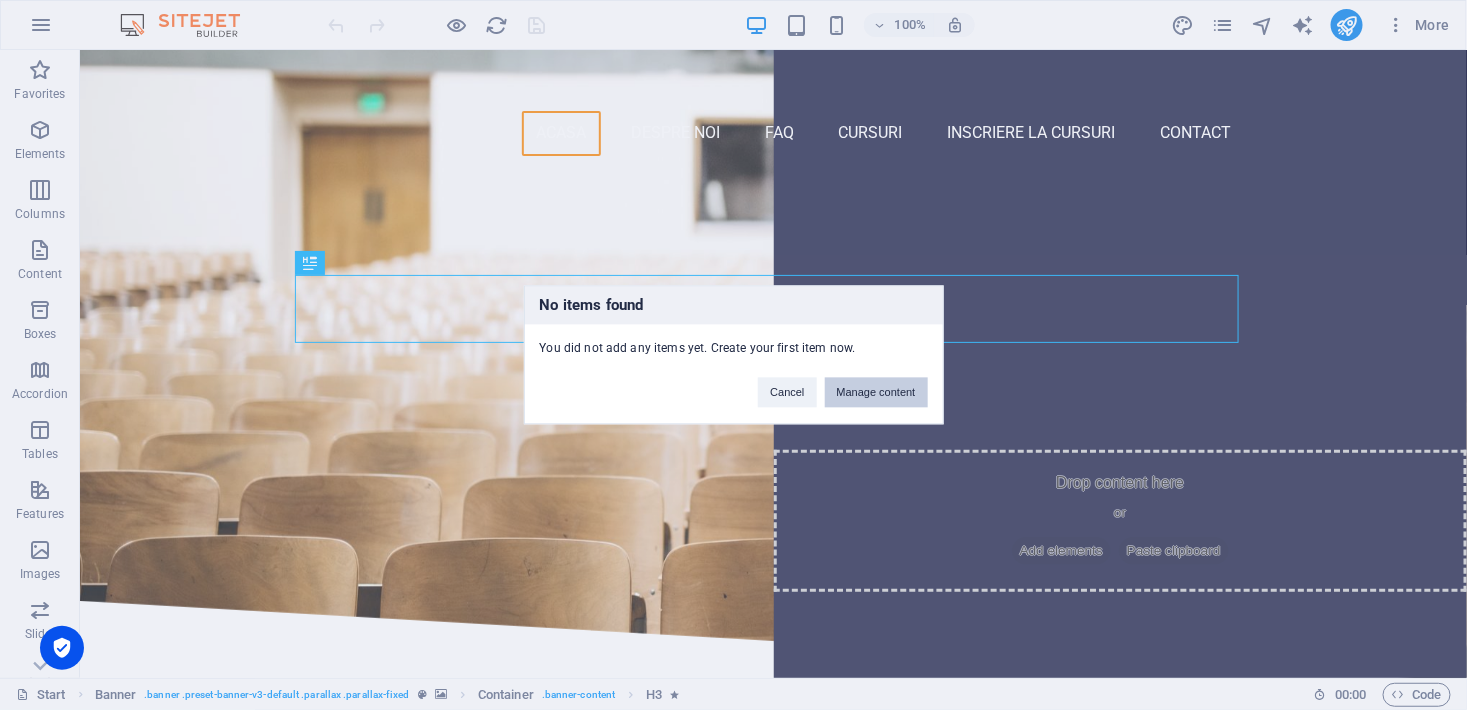 scroll, scrollTop: 0, scrollLeft: 0, axis: both 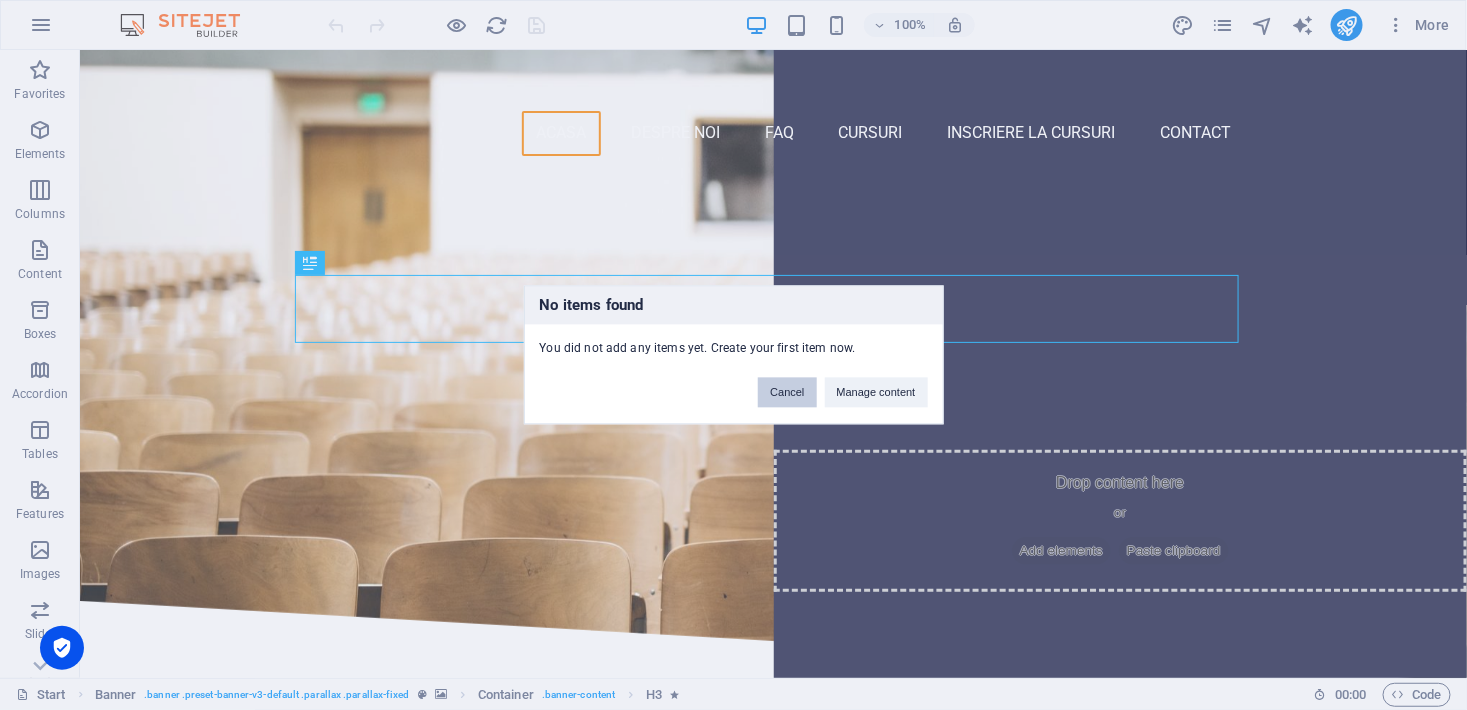 click on "Cancel" at bounding box center [787, 393] 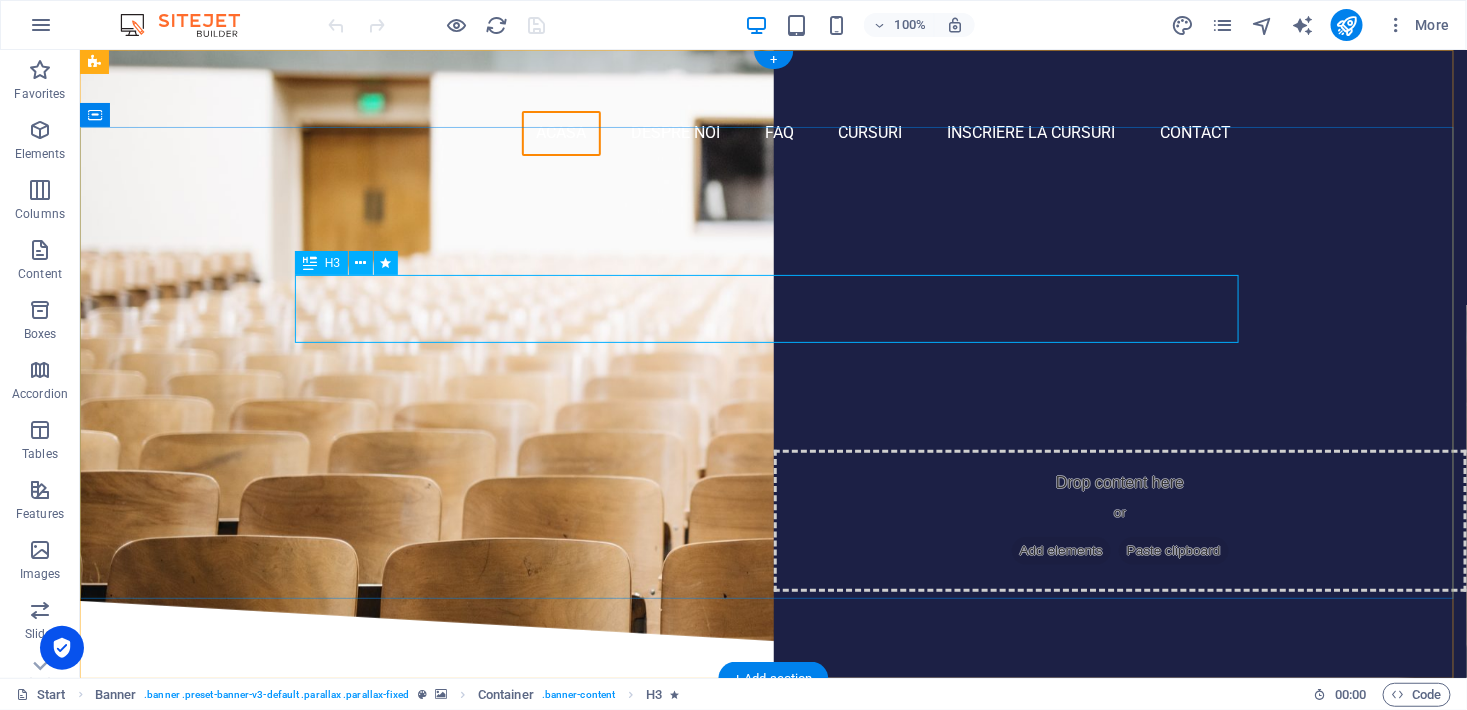 click on "Cursuri acreditate în [GEOGRAPHIC_DATA] pentru meserii căutate pe piața muncii, cu formatori dedicați și practică reală." at bounding box center (773, 300) 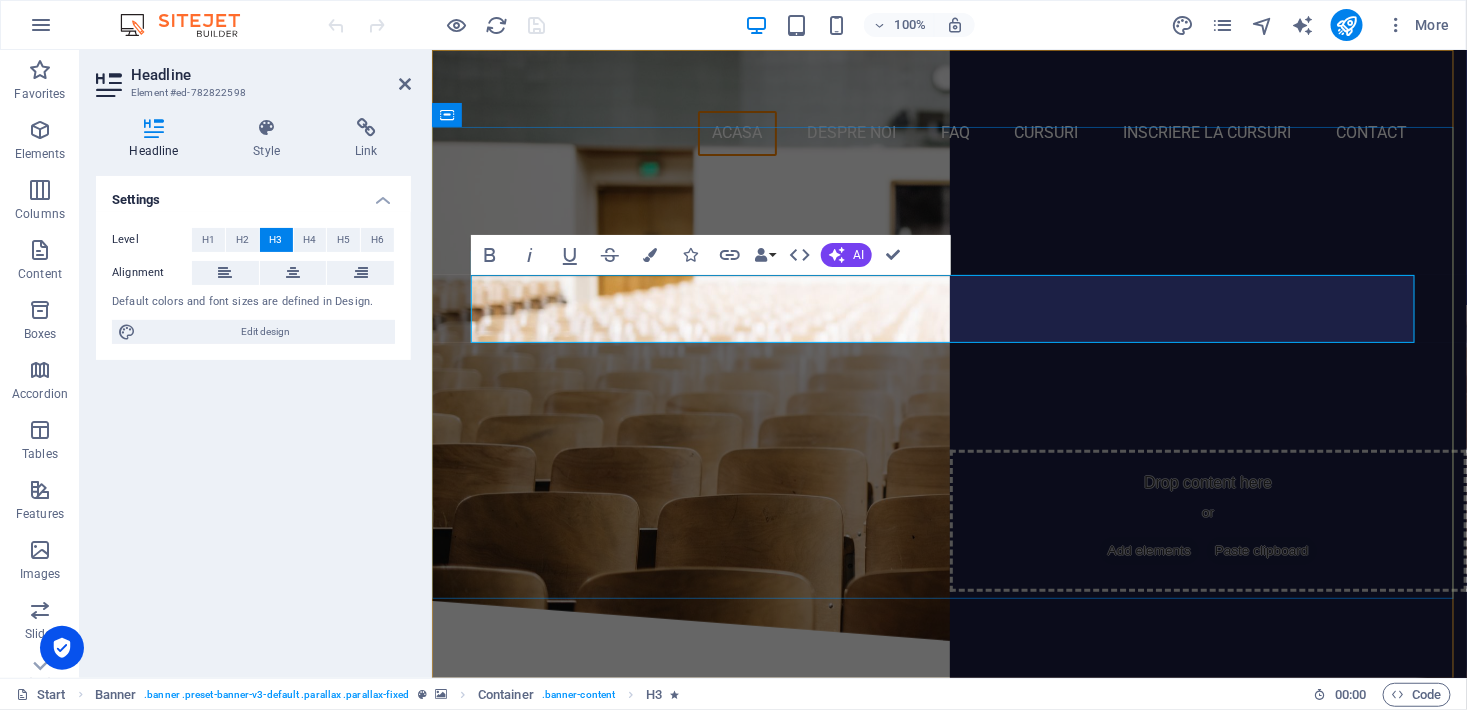 click on "Cursuri acreditate în [GEOGRAPHIC_DATA] pentru meserii căutate pe piața muncii, cu formatori dedicați și practică reală." at bounding box center [948, 300] 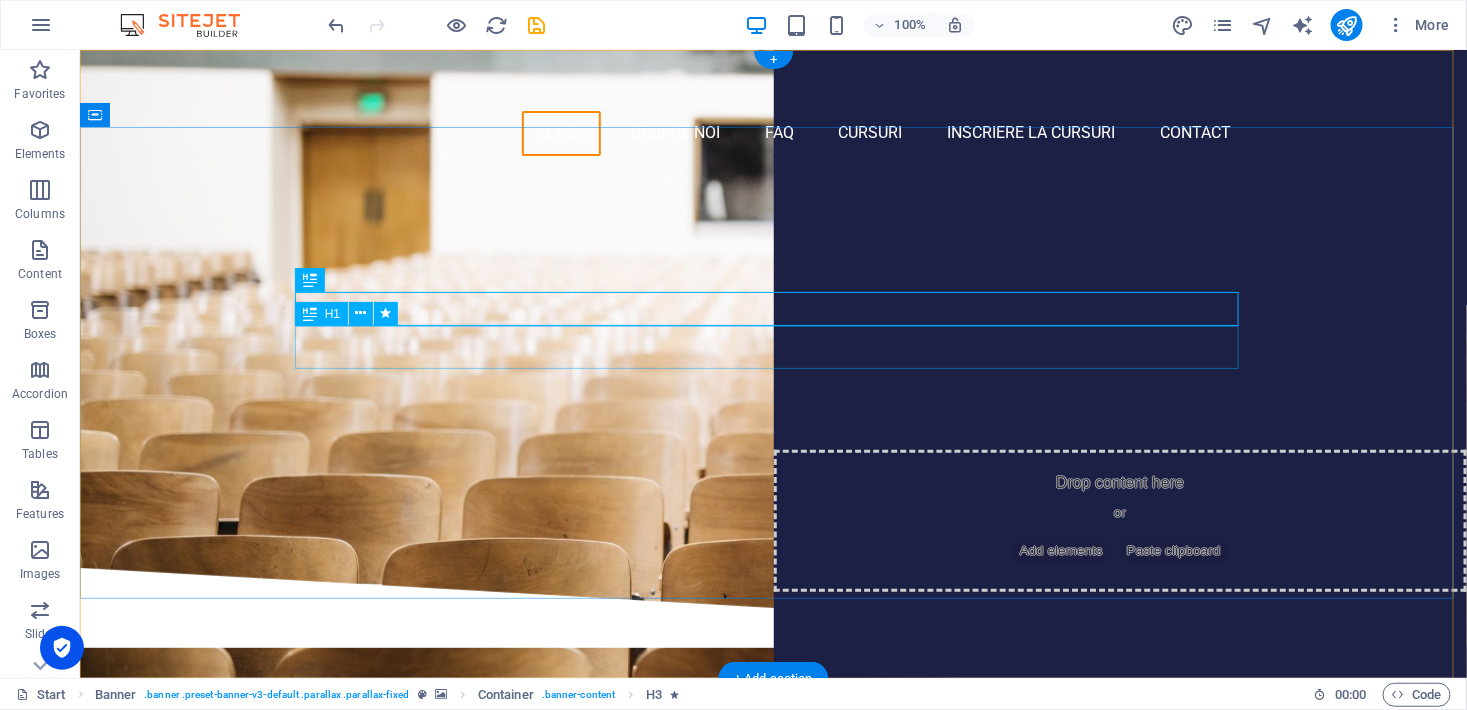 click on "Dezvoltă-ți cariera cu [PERSON_NAME]" at bounding box center [773, 321] 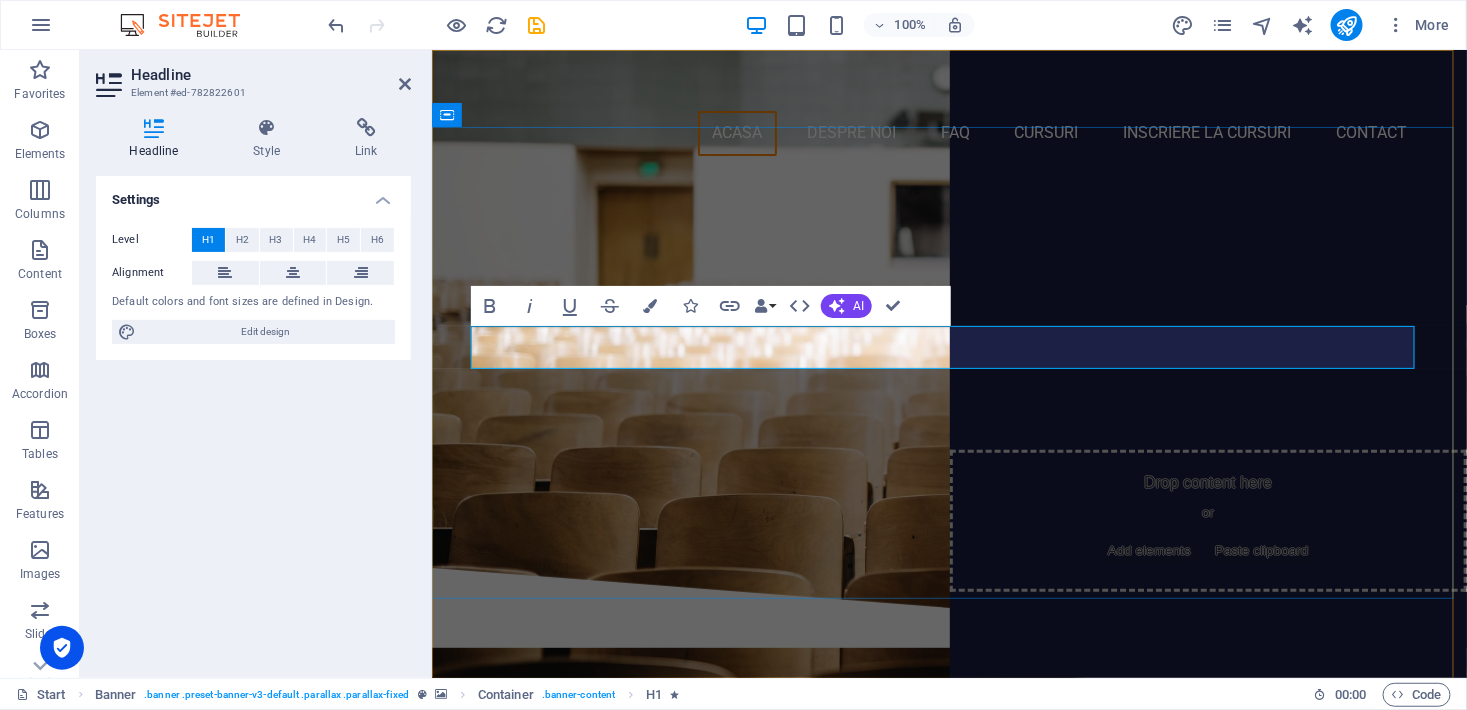 type 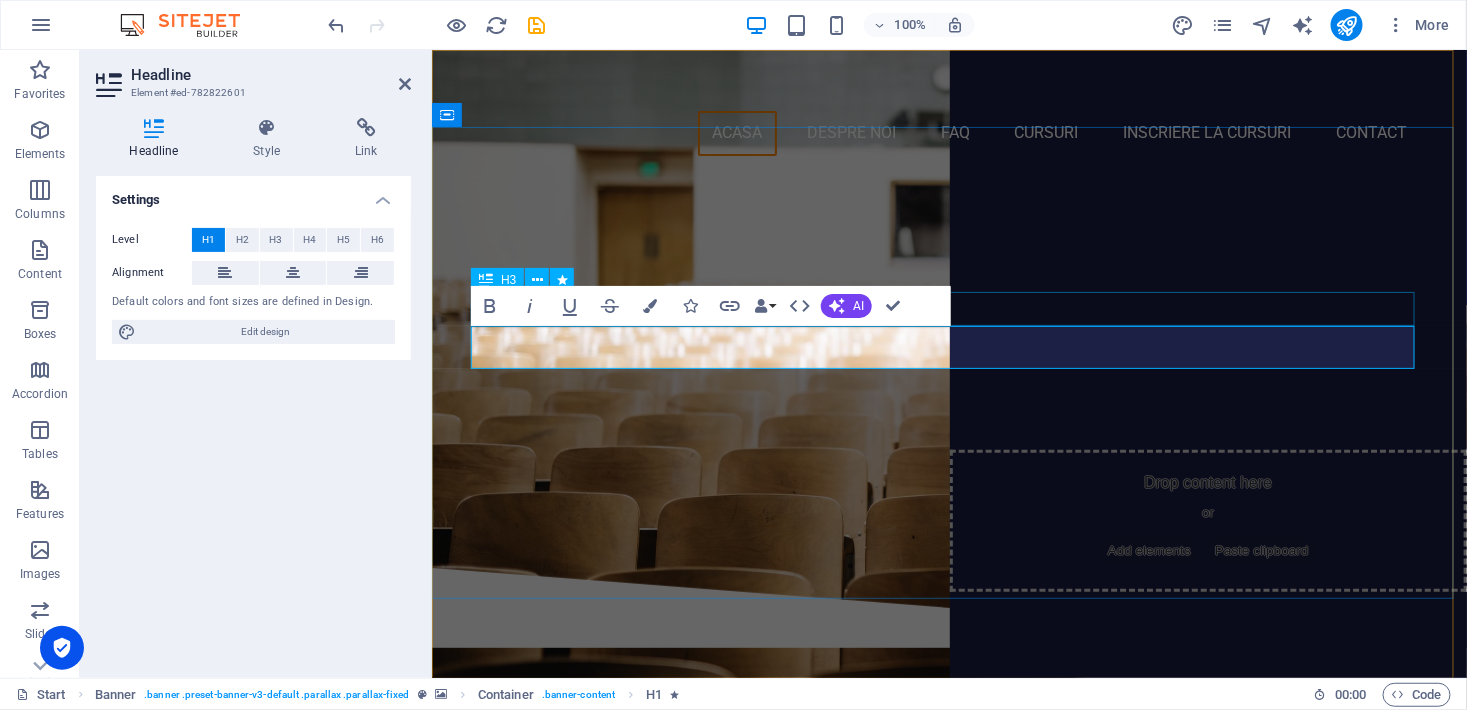 click on "Cursuri acreditate ANC în [GEOGRAPHIC_DATA] onLine & Hybrid" at bounding box center [949, 284] 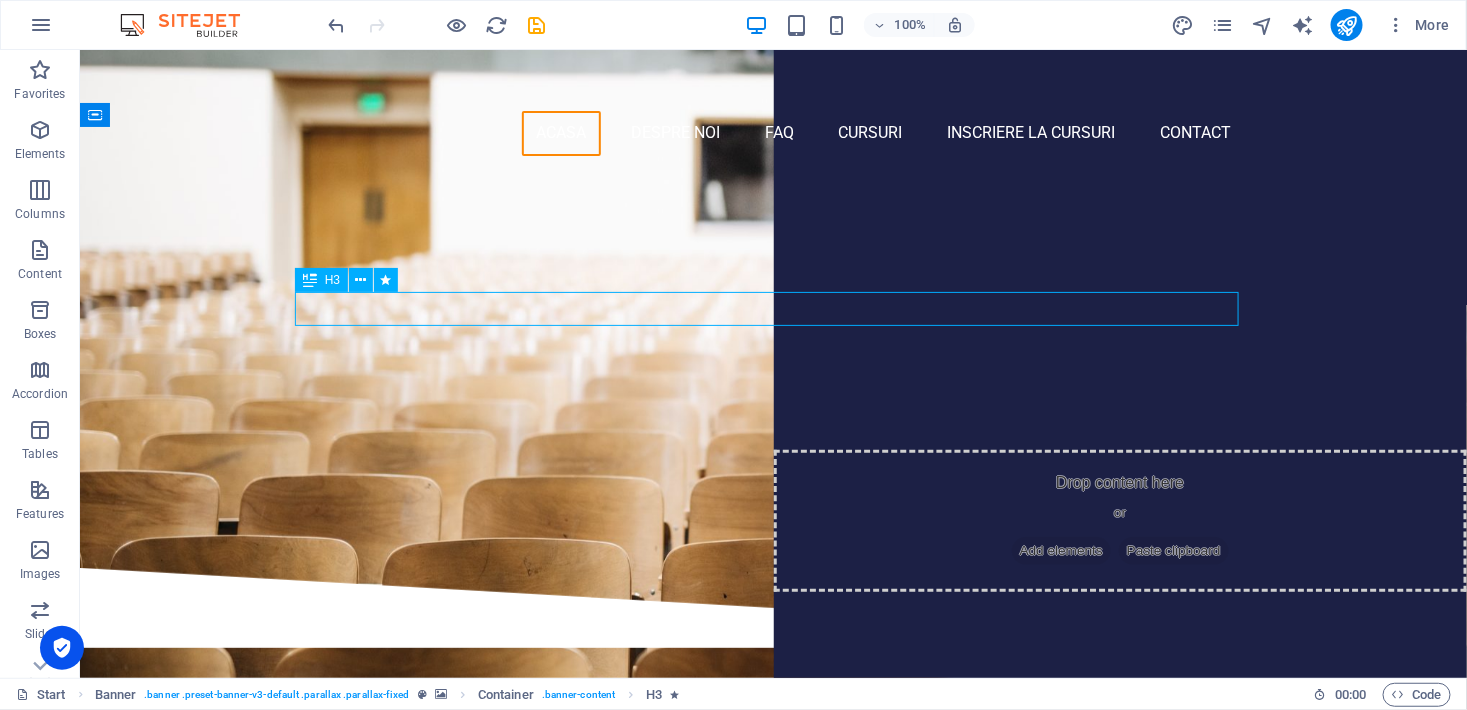 click on "Cursuri acreditate ANC în [GEOGRAPHIC_DATA] onLine & Hybrid" at bounding box center [773, 284] 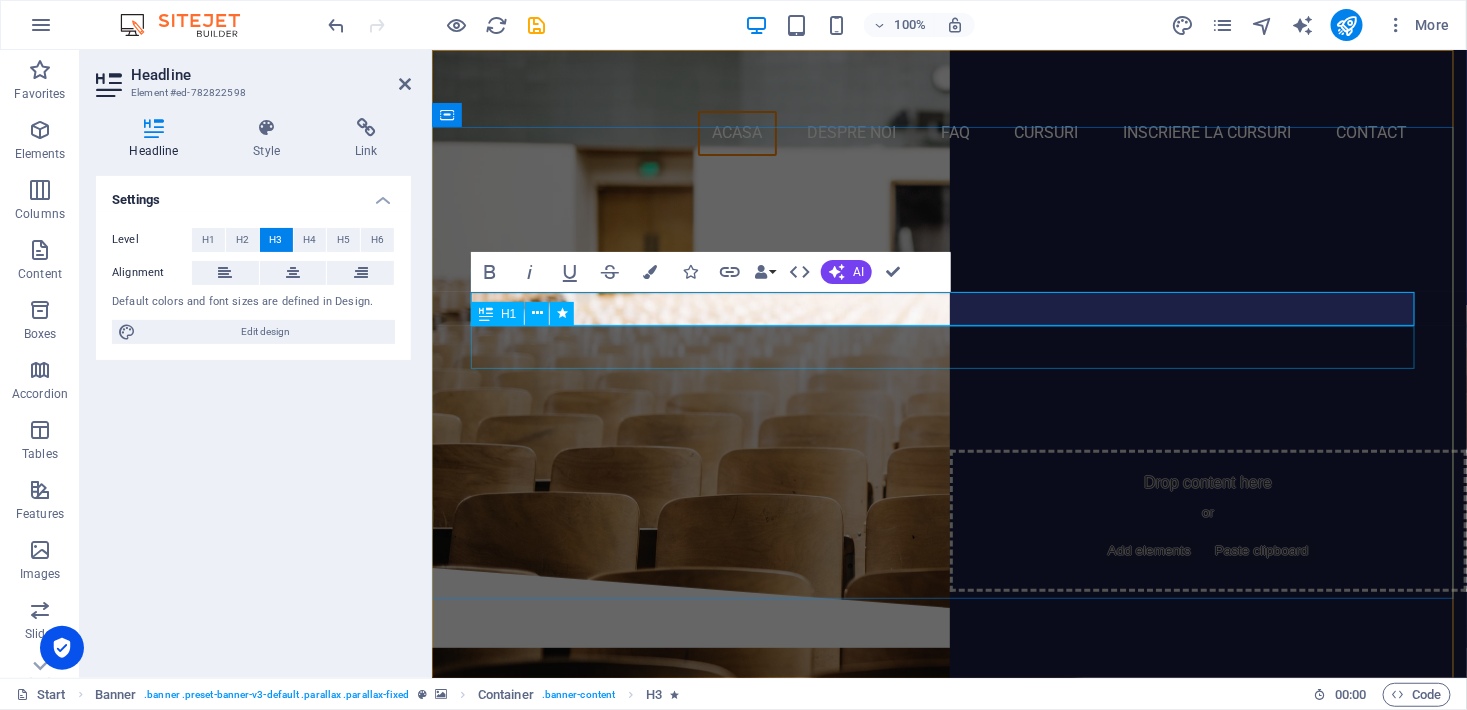 click on "Alegeti" at bounding box center (949, 321) 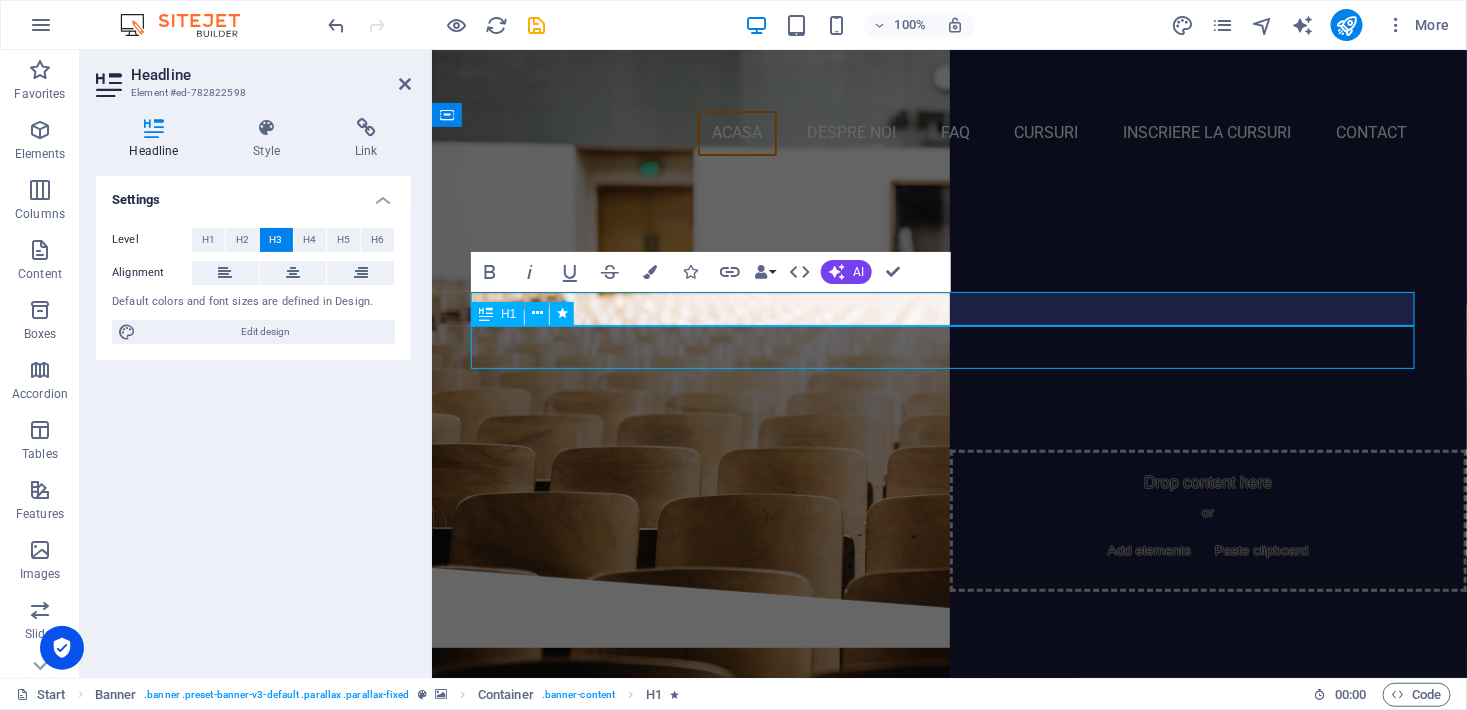 click on "Alegeti" at bounding box center [949, 321] 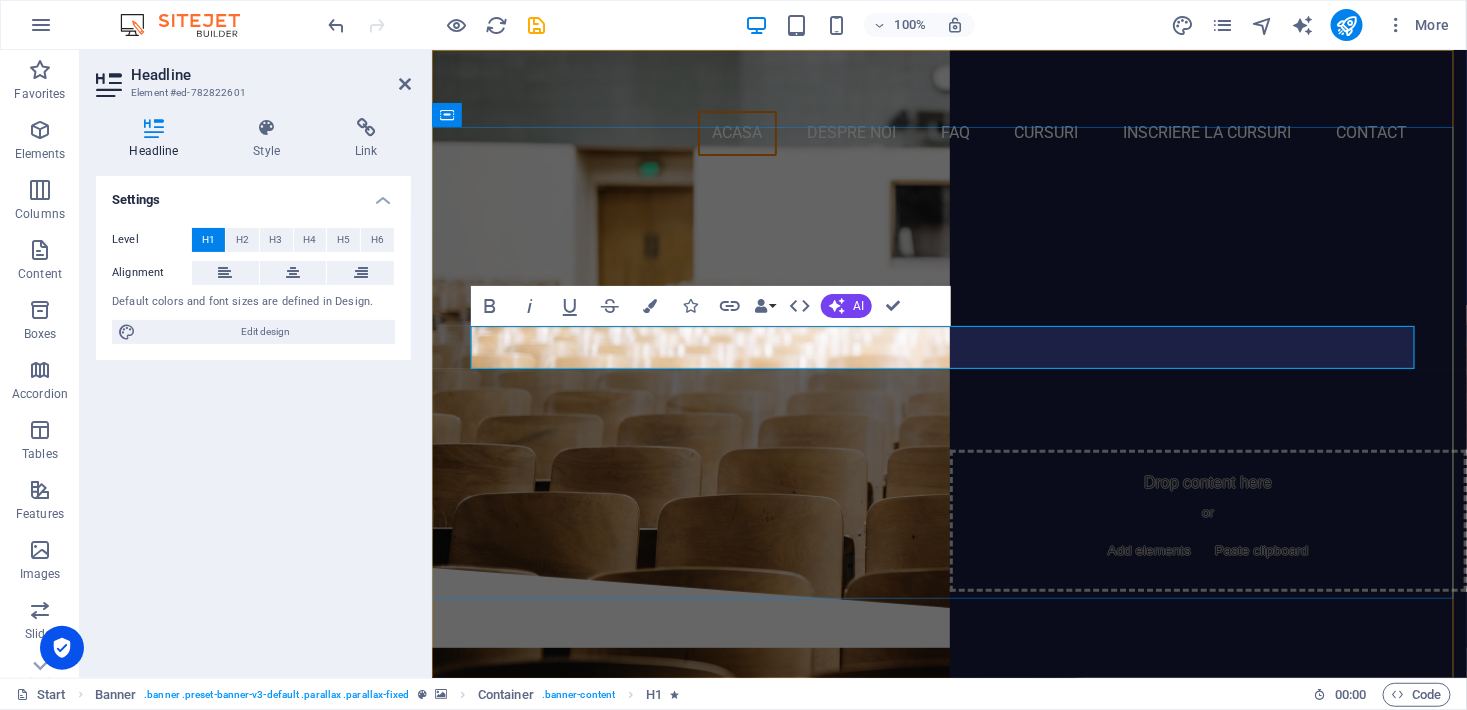 type 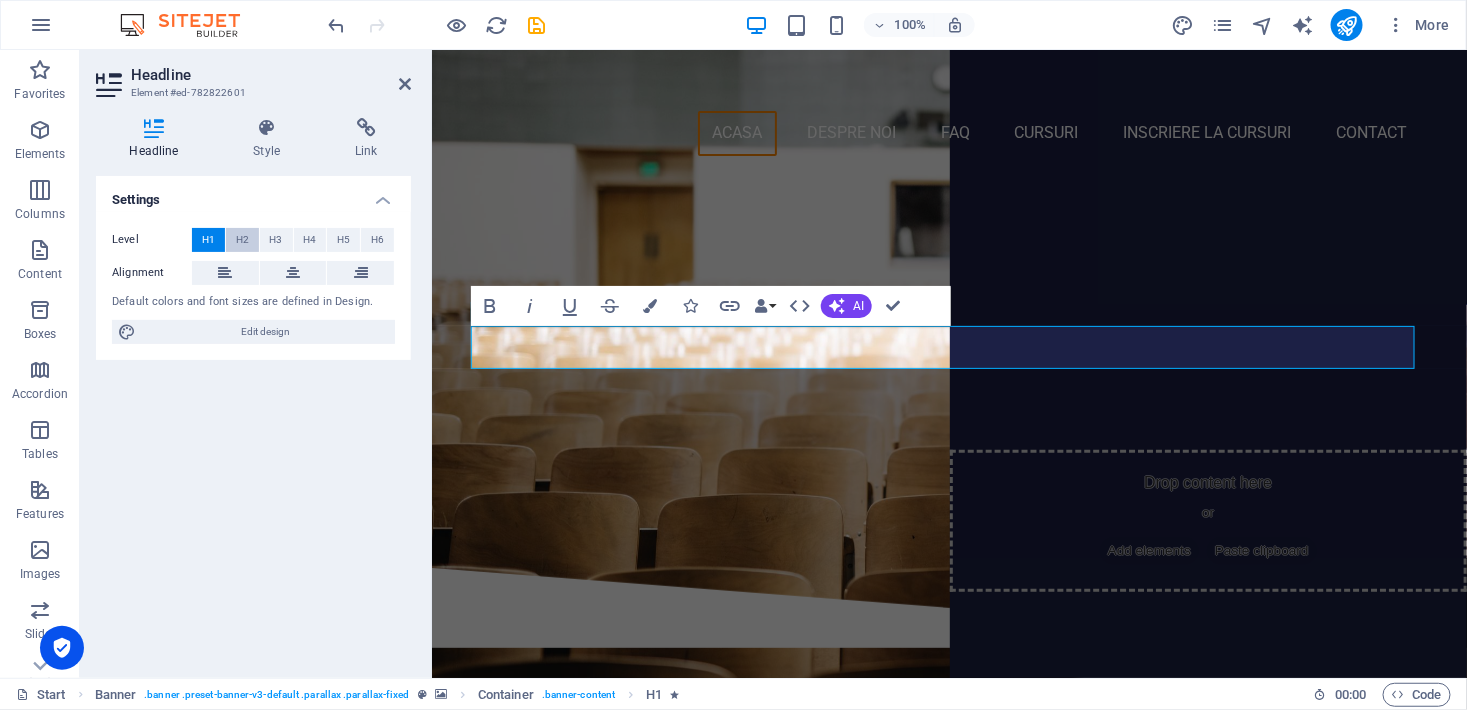 click on "H2" at bounding box center (242, 240) 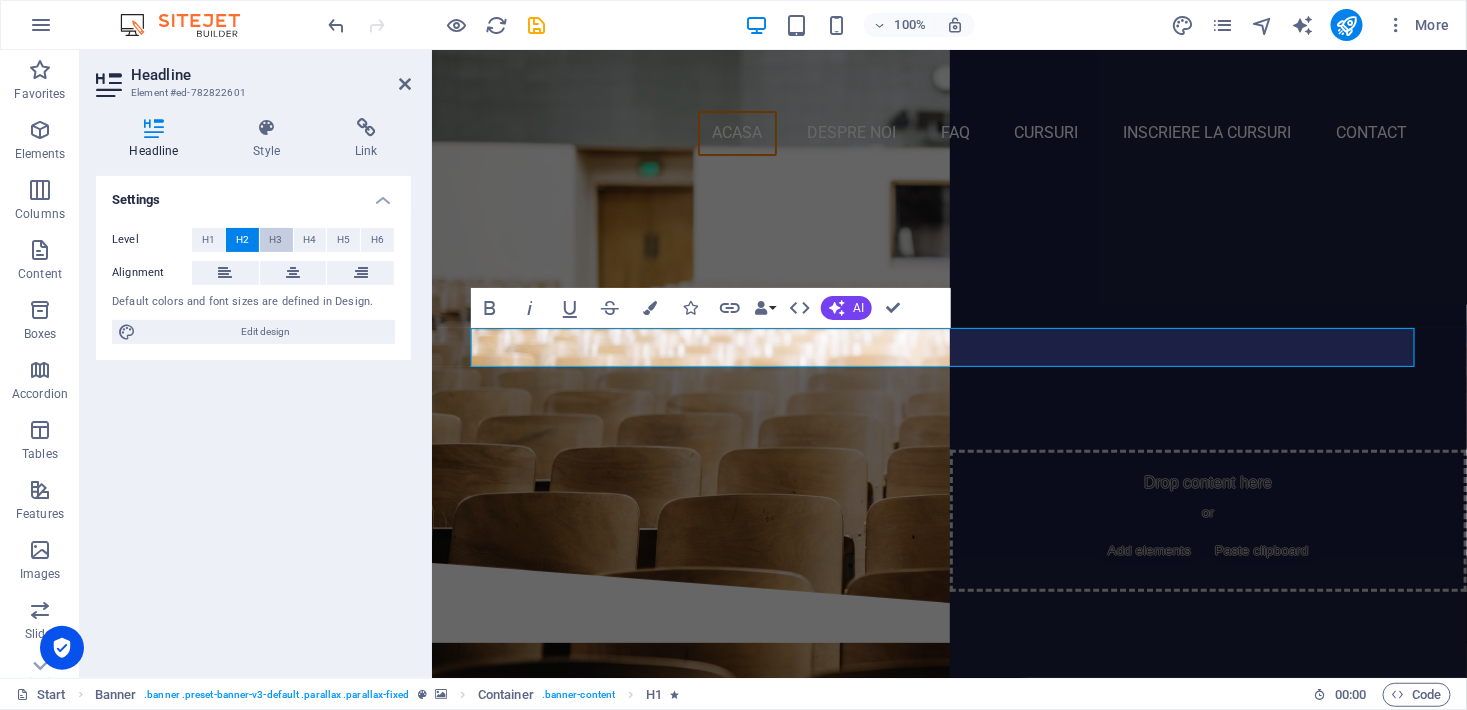 click on "H3" at bounding box center (276, 240) 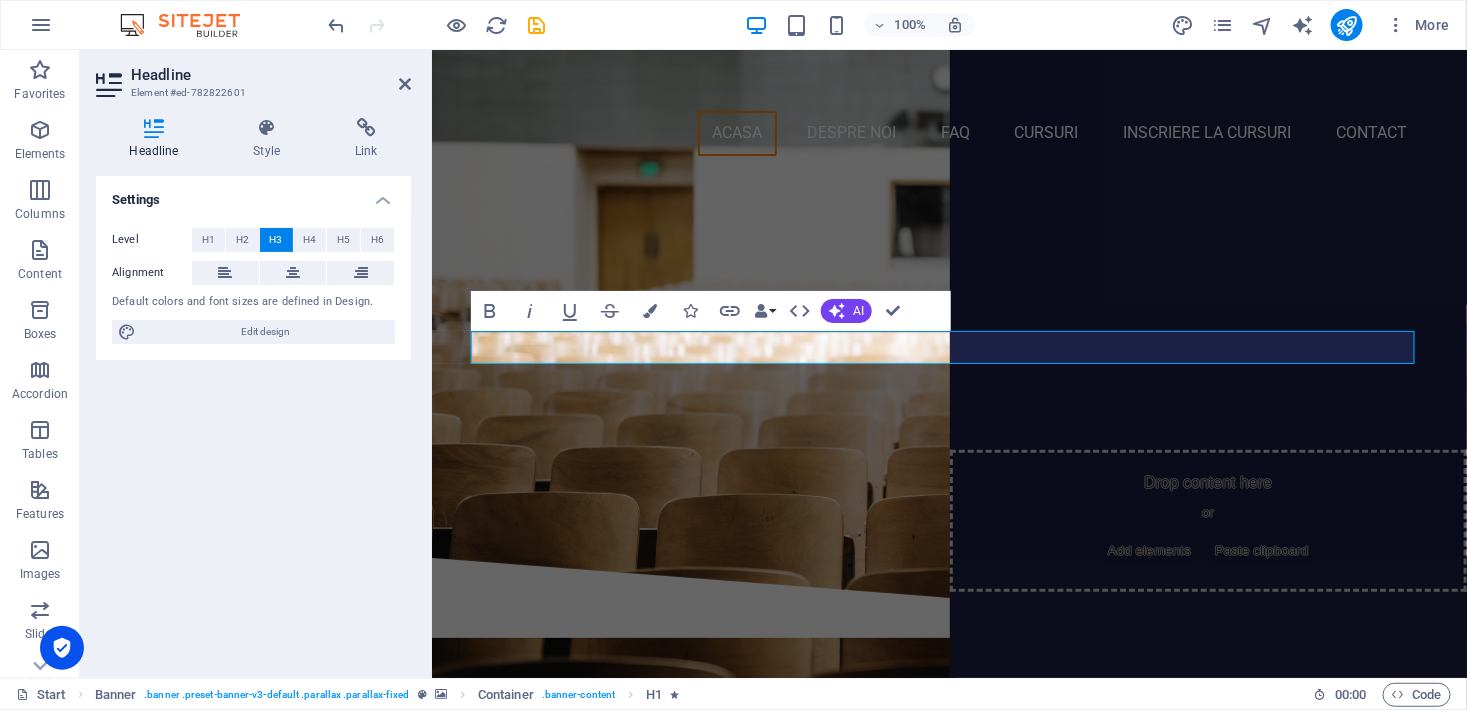 click on "Level H1 H2 H3 H4 H5 H6" at bounding box center (253, 240) 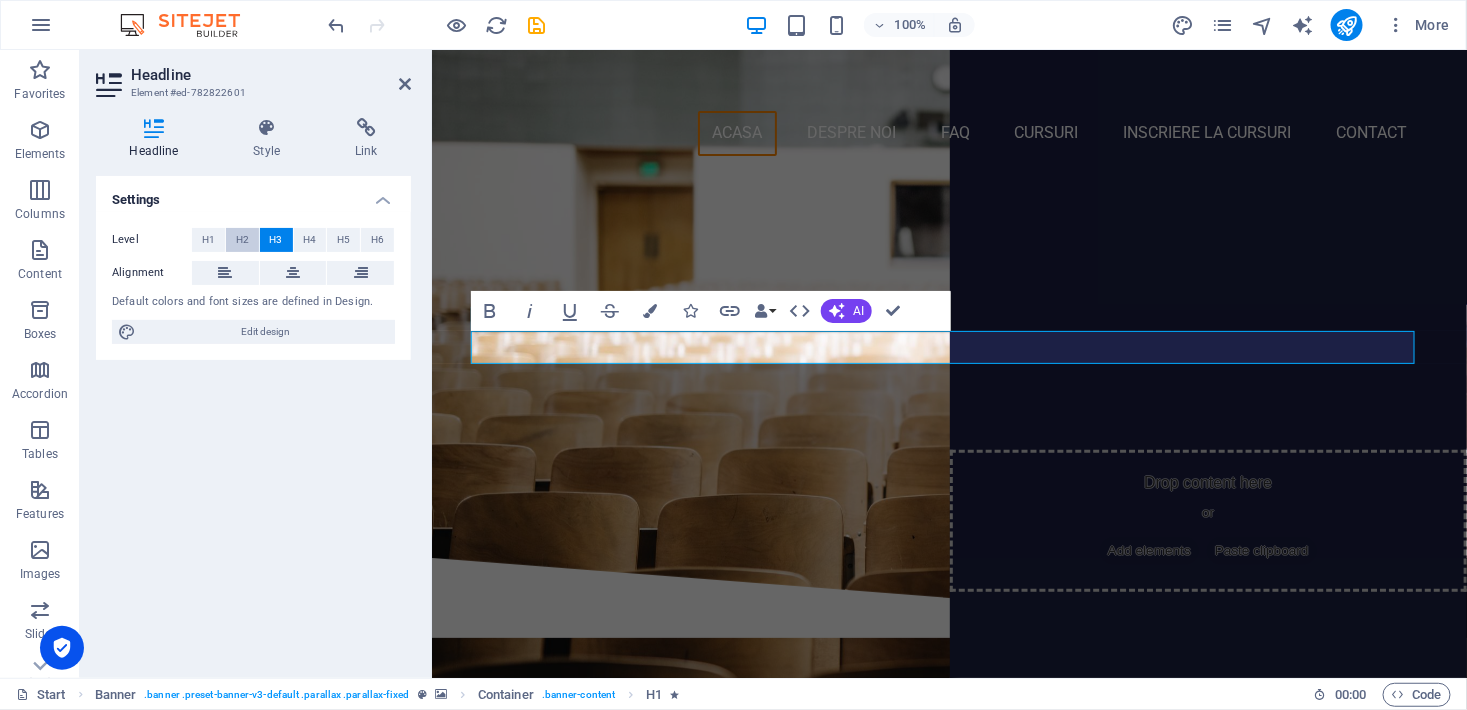 click on "H2" at bounding box center (242, 240) 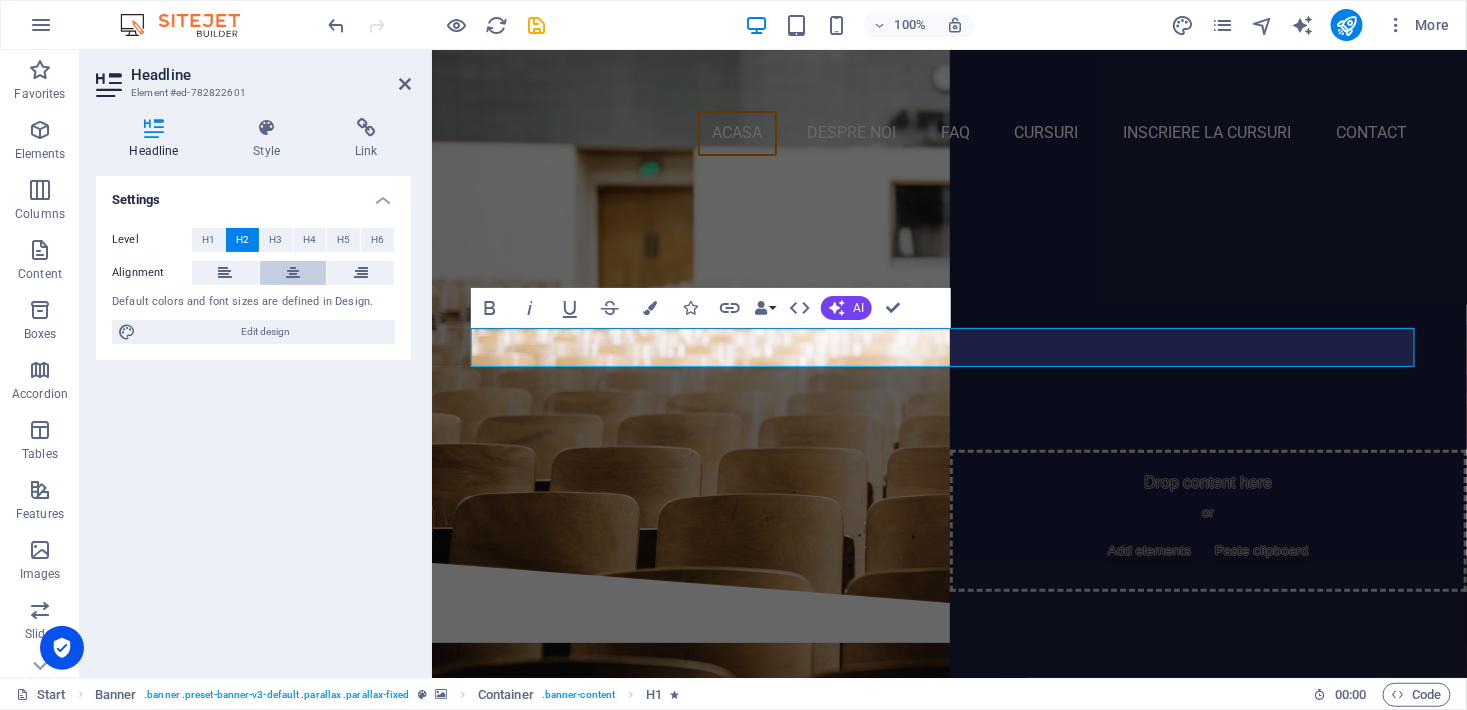 click at bounding box center [293, 273] 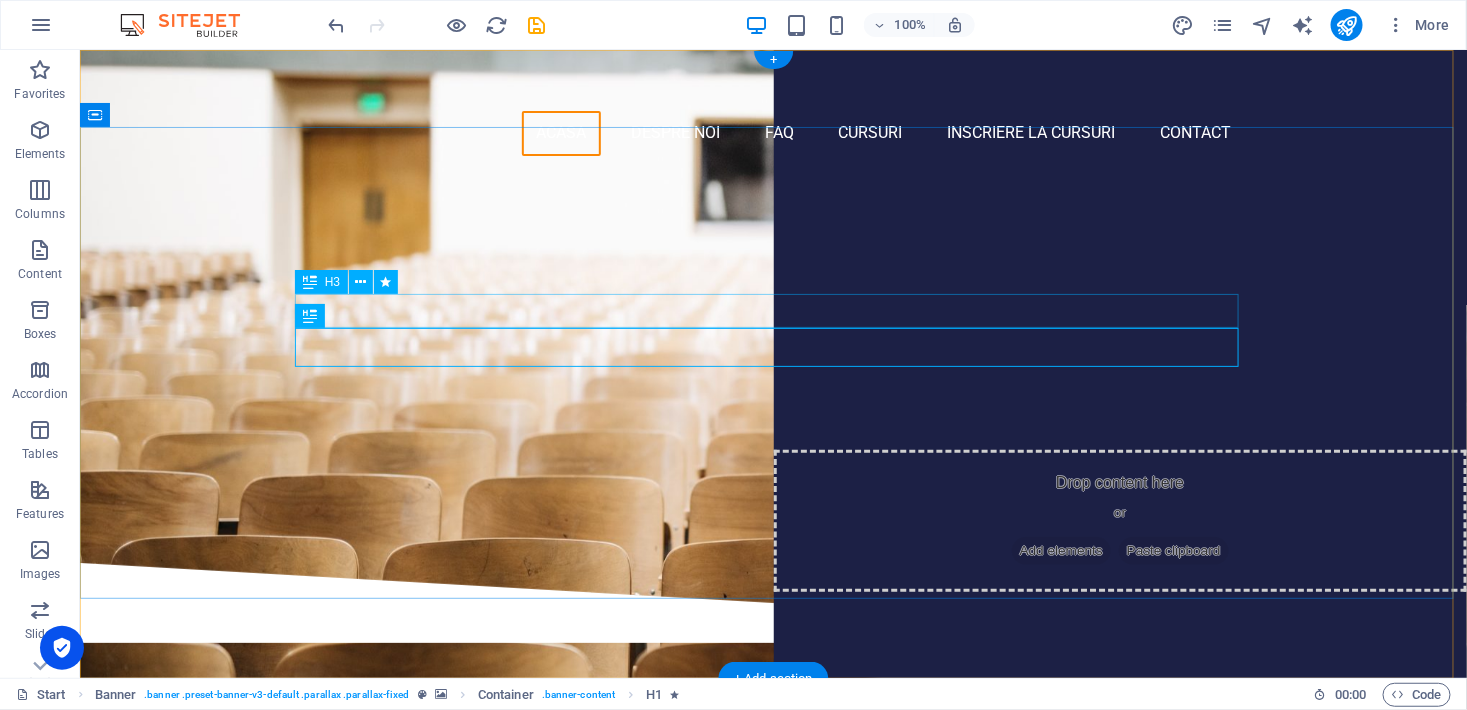 click on "Cursuri acreditate ANC în [GEOGRAPHIC_DATA] onLine & Hybrid" at bounding box center [773, 284] 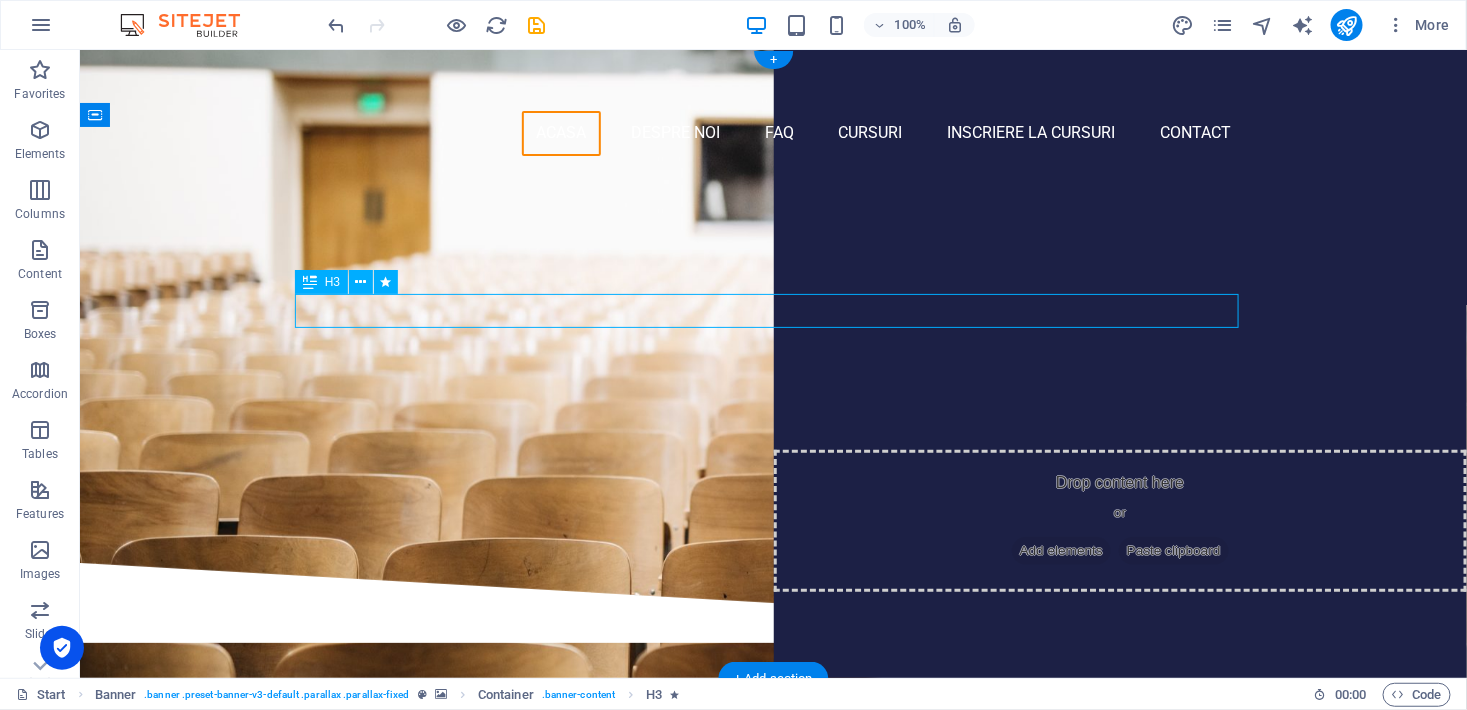 click on "Cursuri acreditate ANC în [GEOGRAPHIC_DATA] onLine & Hybrid" at bounding box center (773, 284) 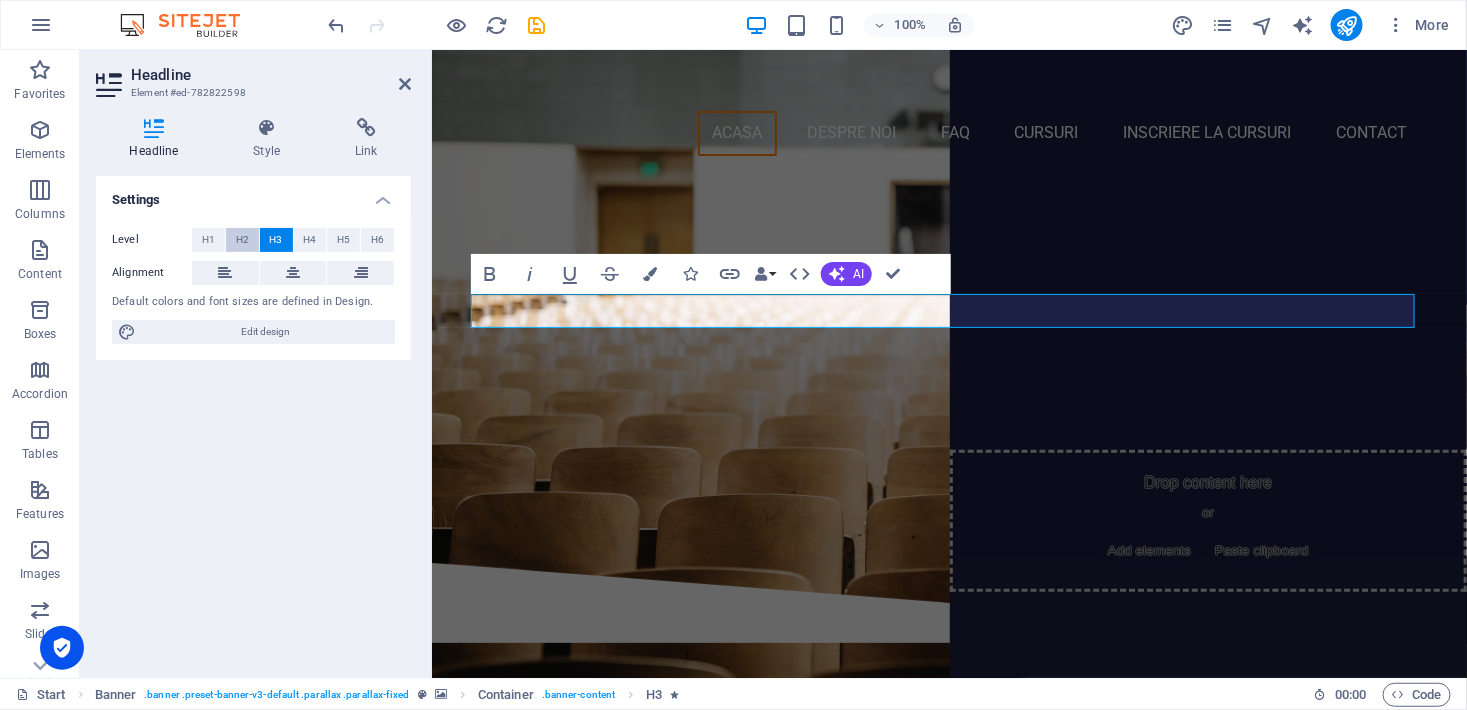 click on "H2" at bounding box center [242, 240] 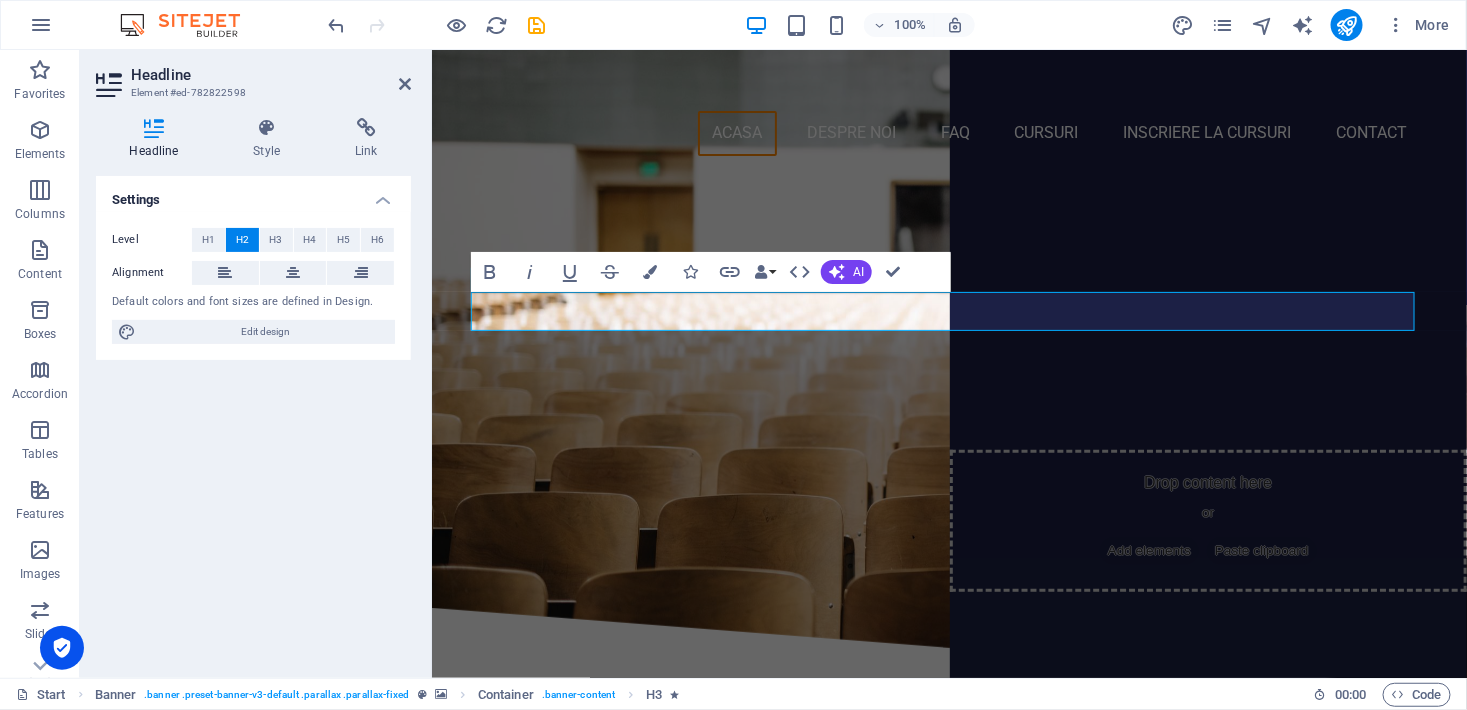 click on "H2" at bounding box center (242, 240) 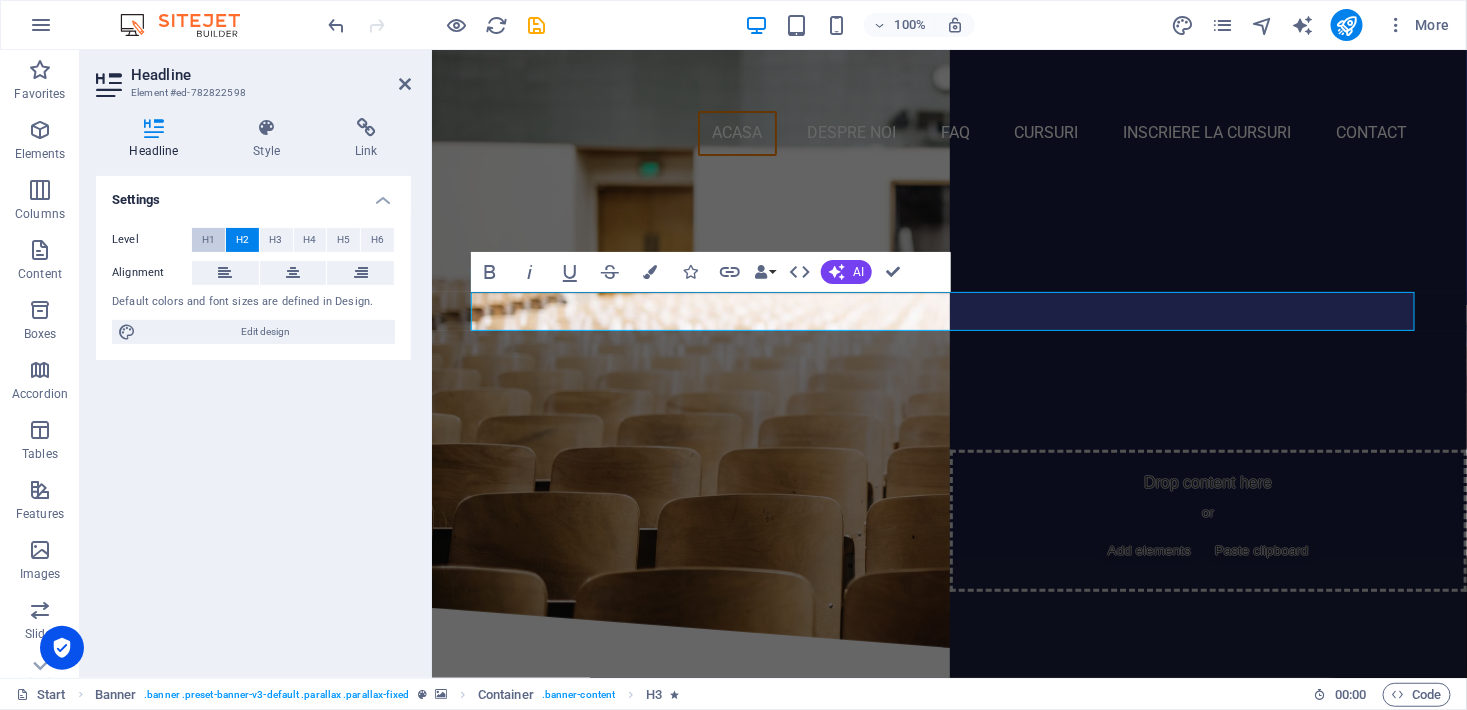 click on "H1" at bounding box center [208, 240] 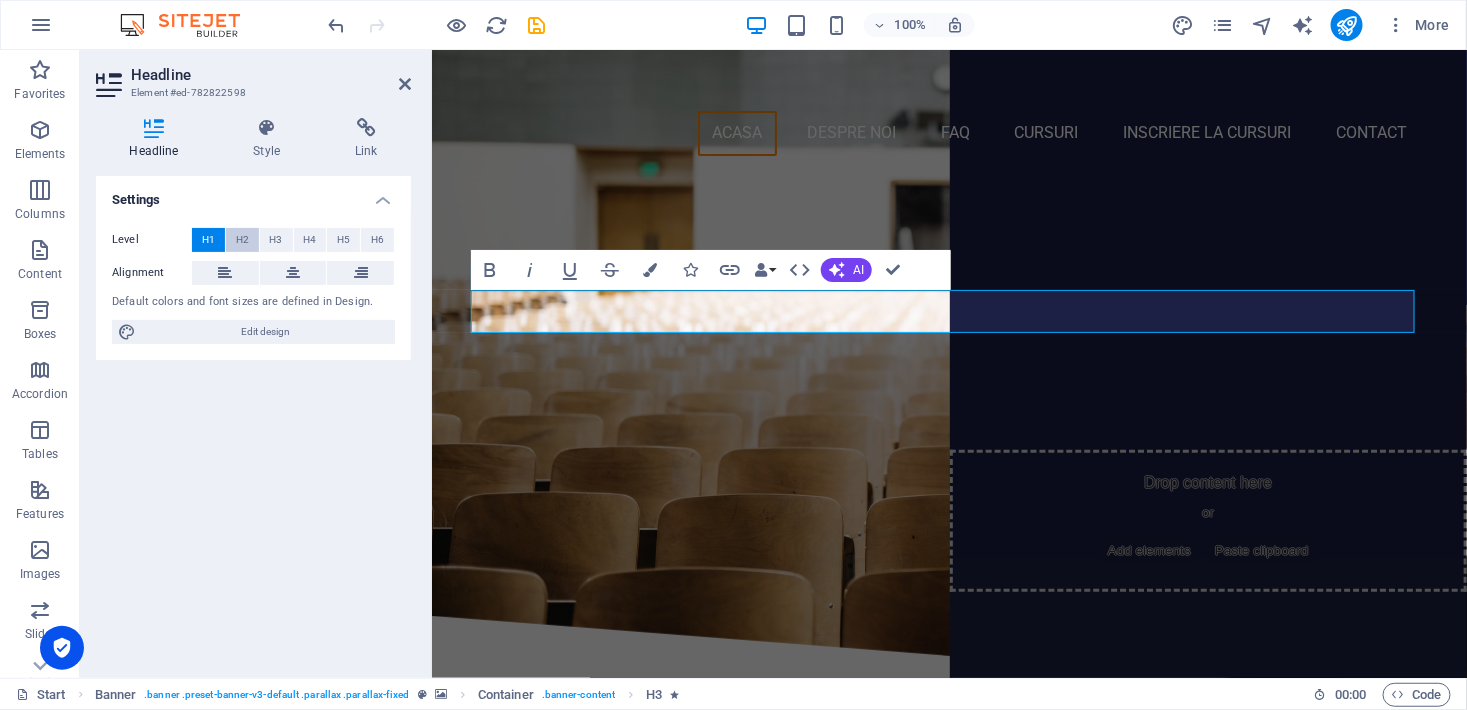 click on "H2" at bounding box center [242, 240] 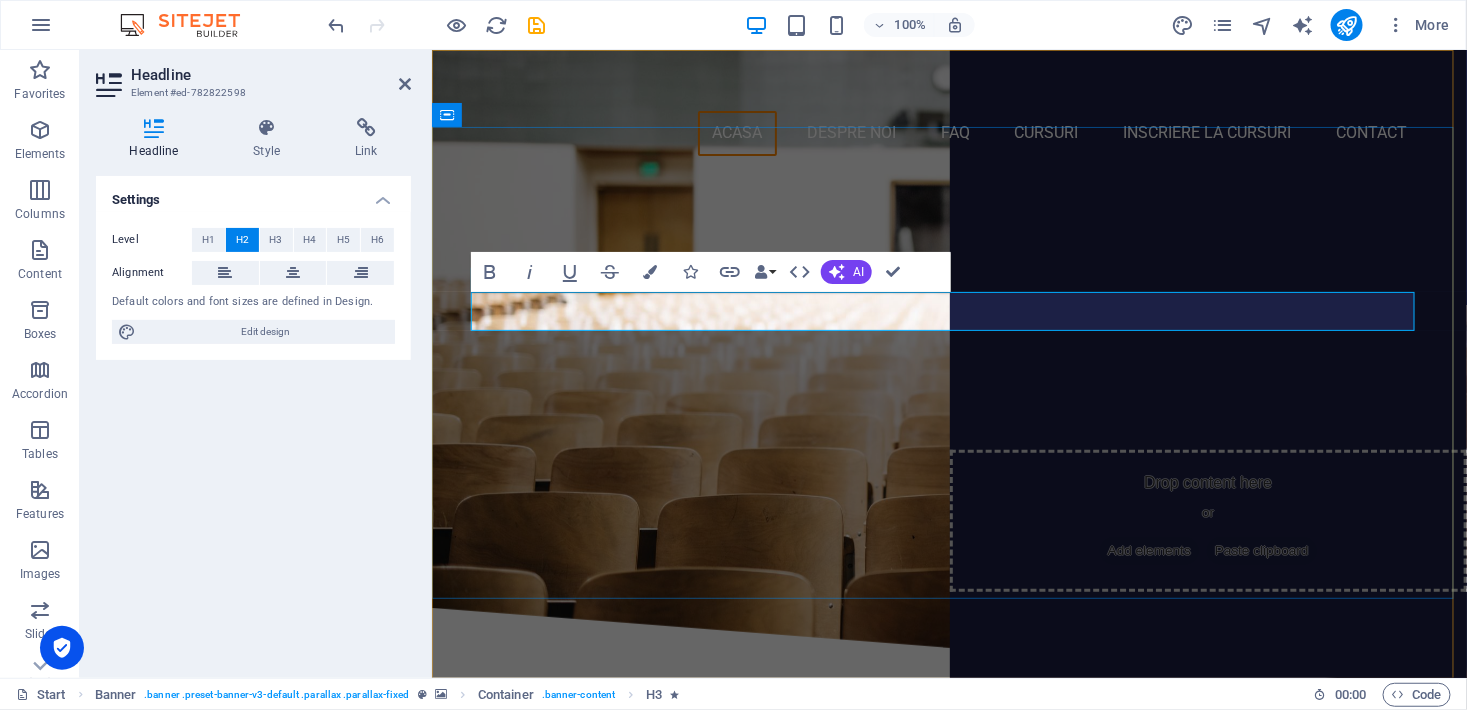 click on "Cursuri acreditate ANC în [GEOGRAPHIC_DATA] onLine & Hybrid" at bounding box center [949, 306] 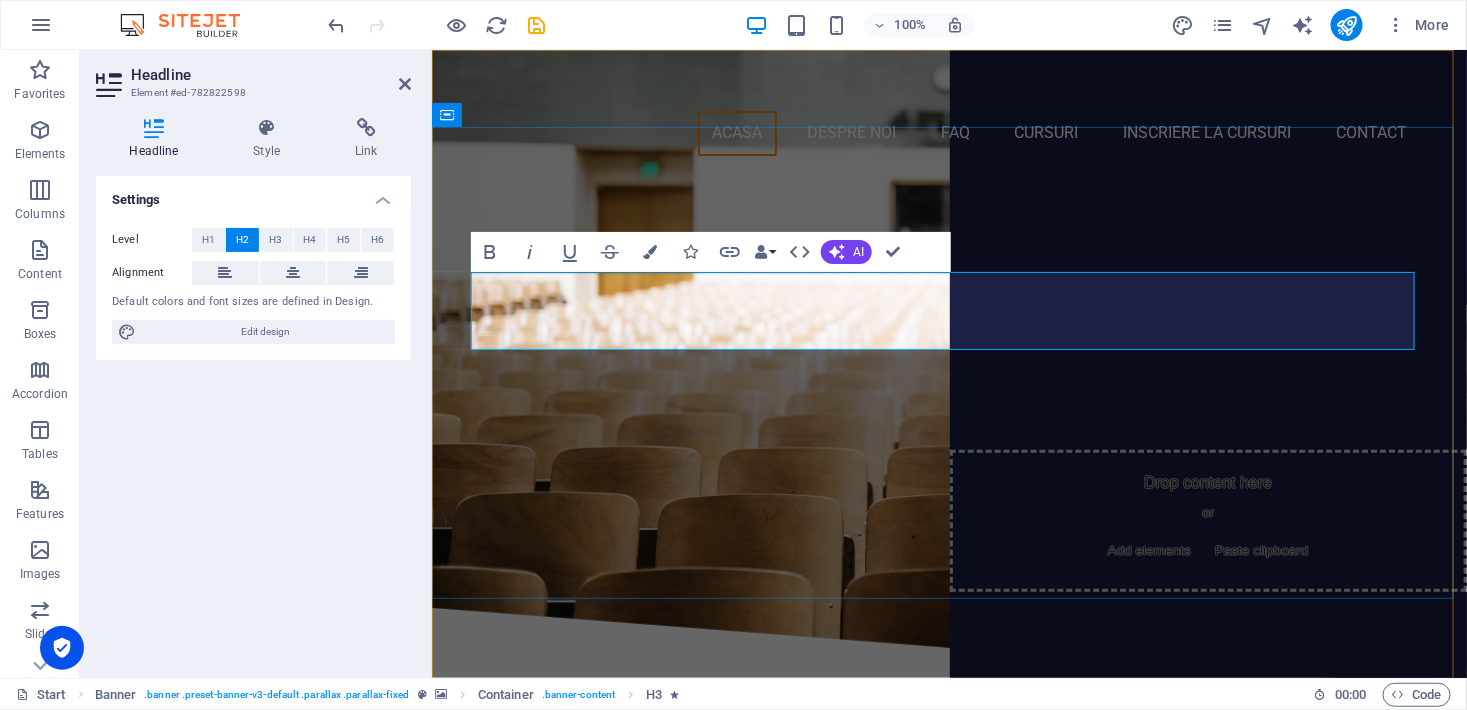 click on "Cursuri acreditate ANC în [GEOGRAPHIC_DATA]  ‌onLine & Hybrid" at bounding box center (948, 306) 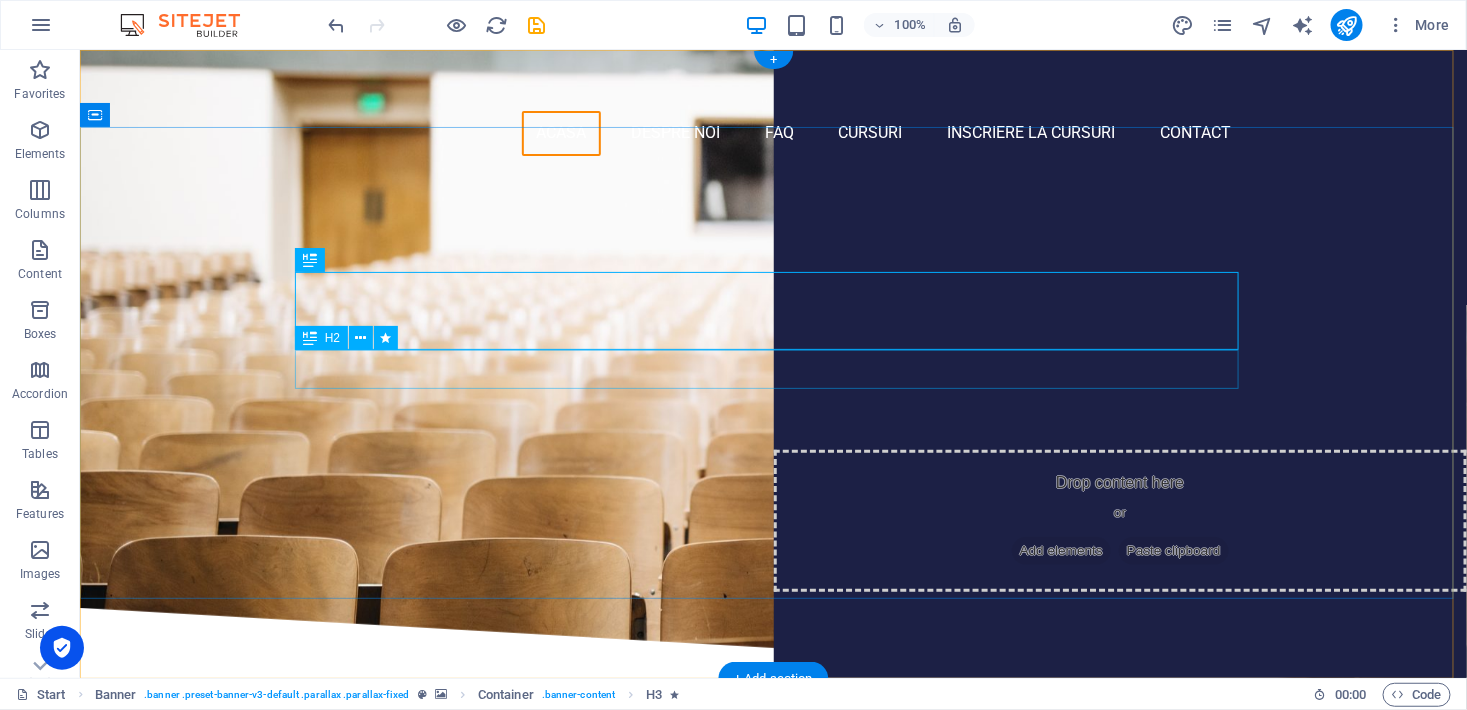 click on "Alegeti cursul si inscrie-te rapid" at bounding box center (773, 364) 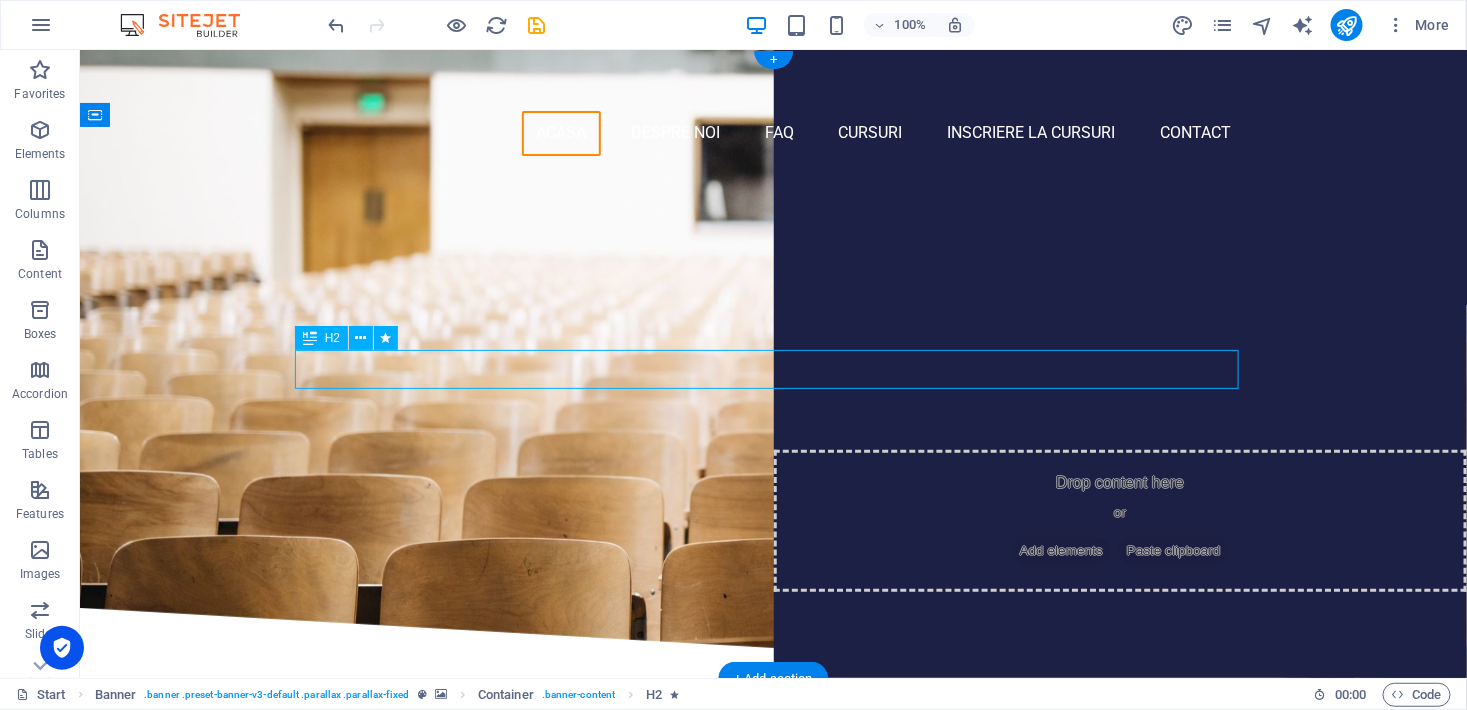 click on "Alegeti cursul si inscrie-te rapid" at bounding box center [773, 364] 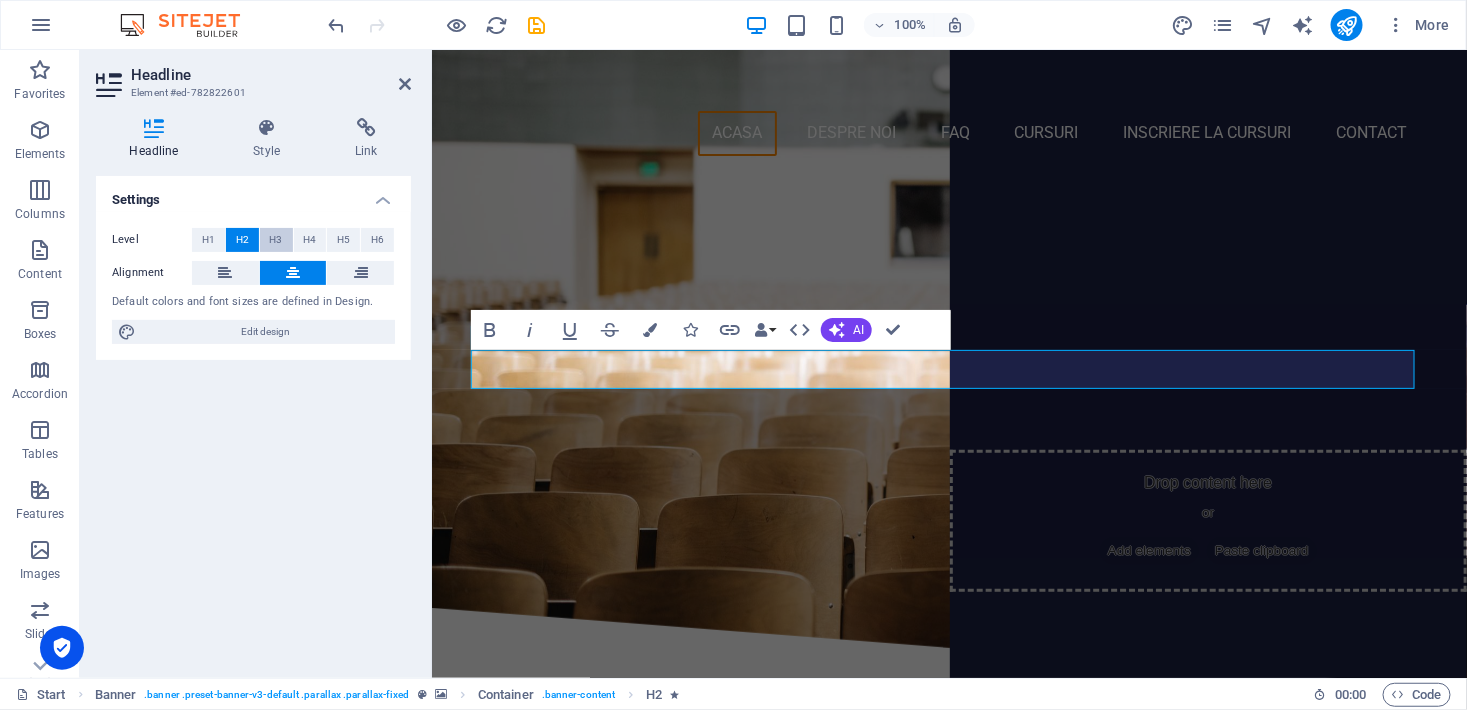 click on "H3" at bounding box center (276, 240) 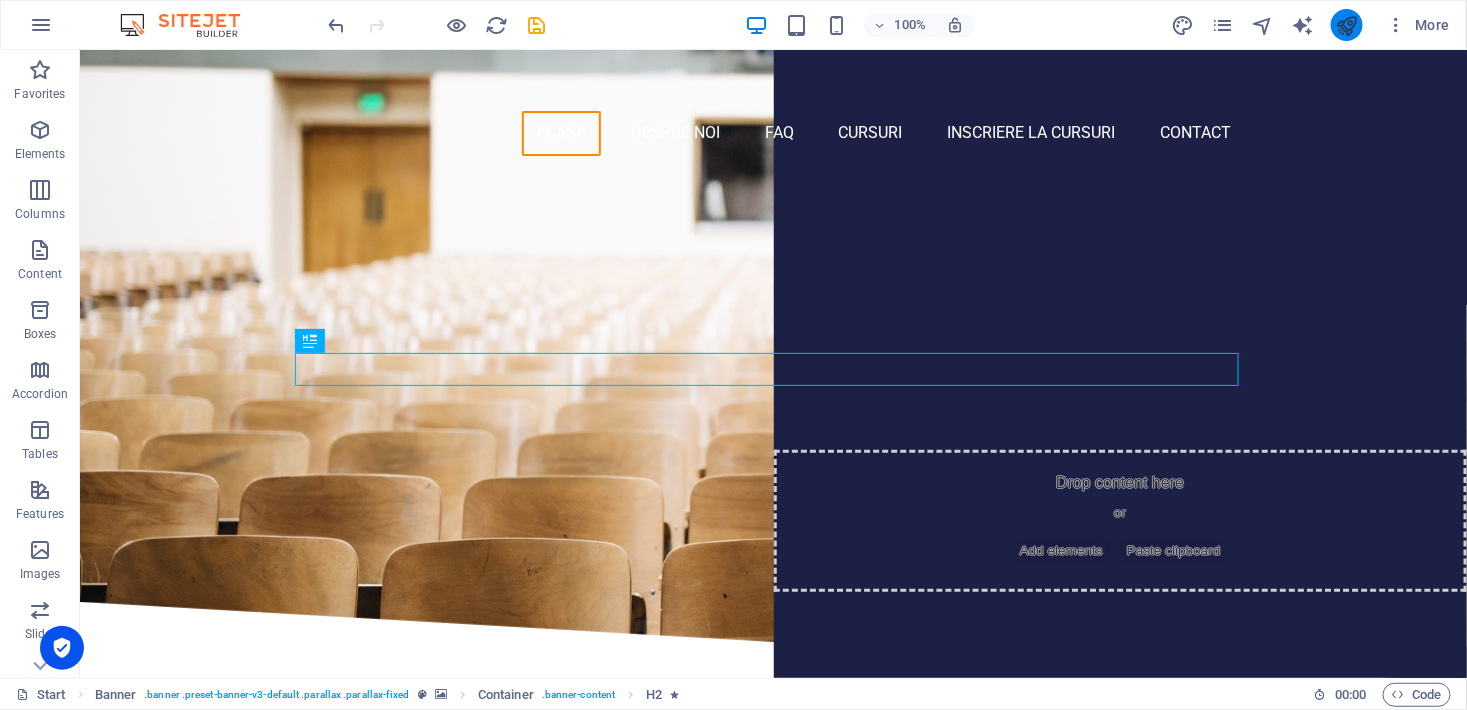 click at bounding box center (1346, 25) 